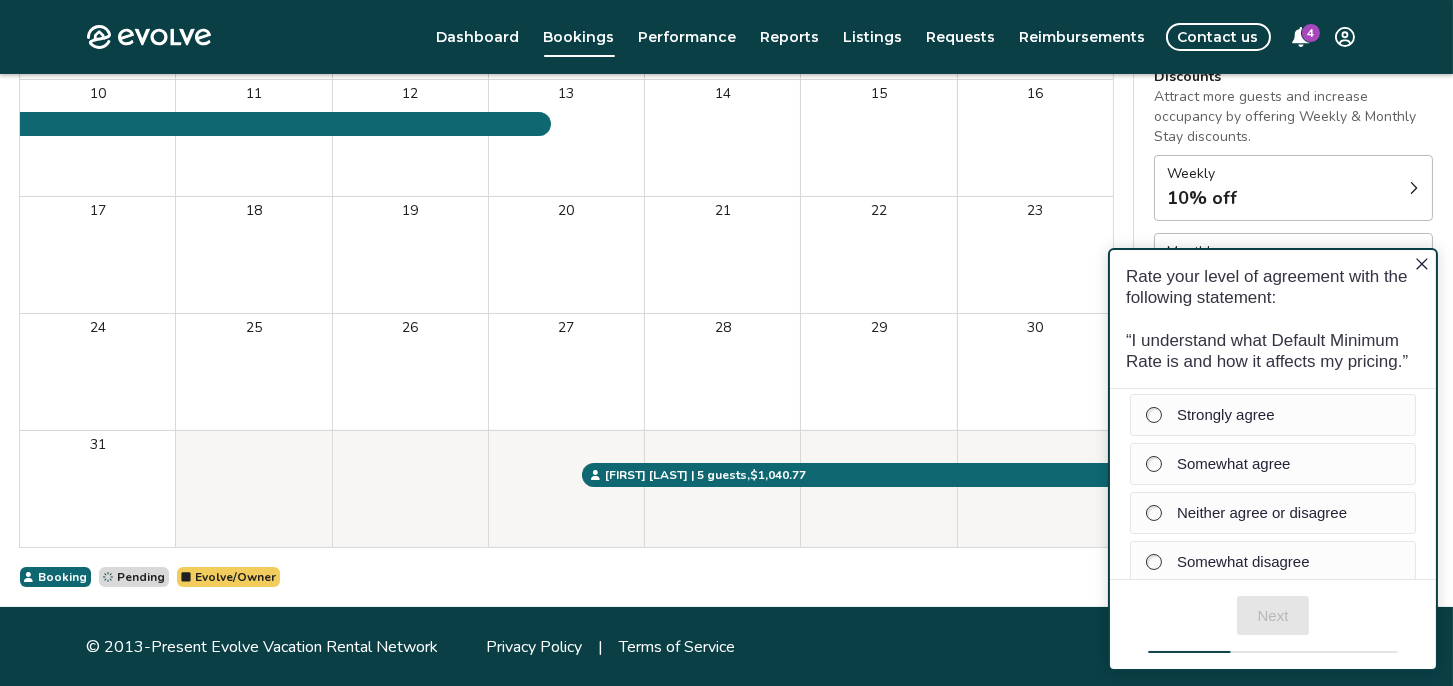 scroll, scrollTop: 0, scrollLeft: 0, axis: both 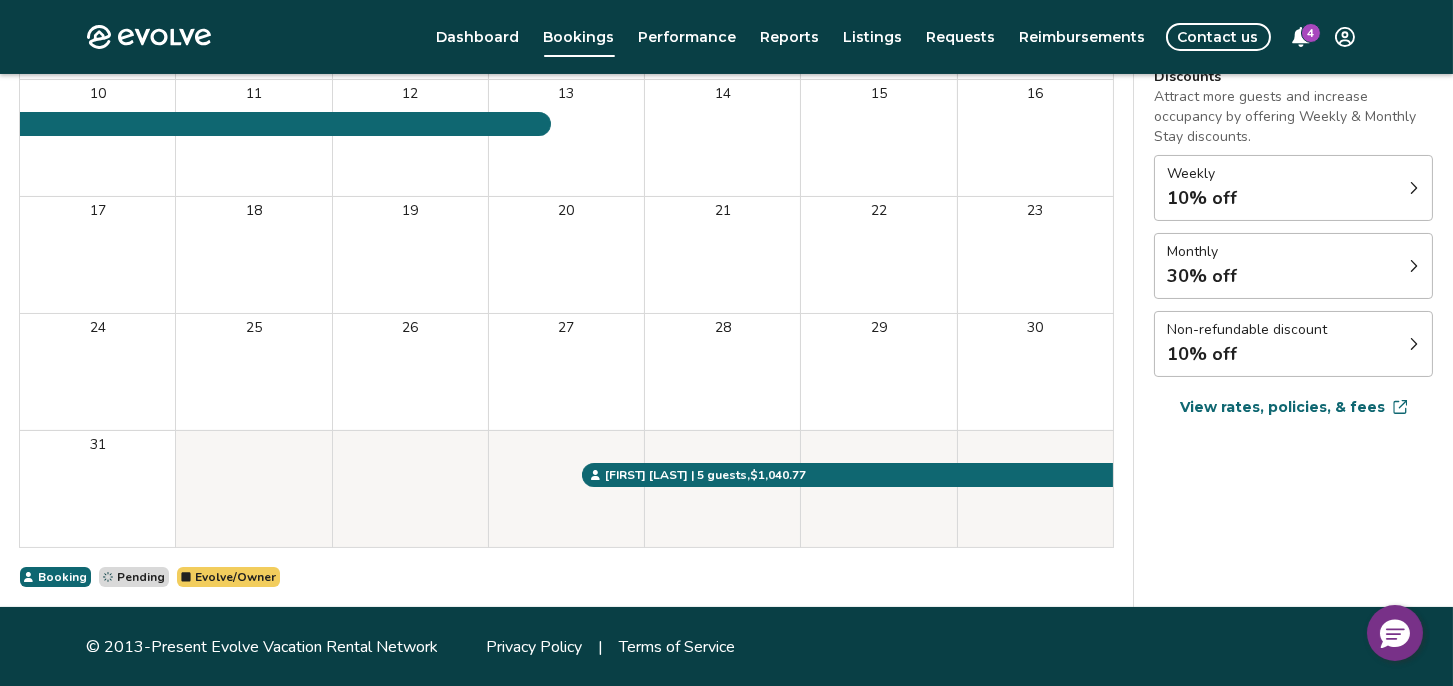 click on "View rates, policies, & fees" at bounding box center [1282, 407] 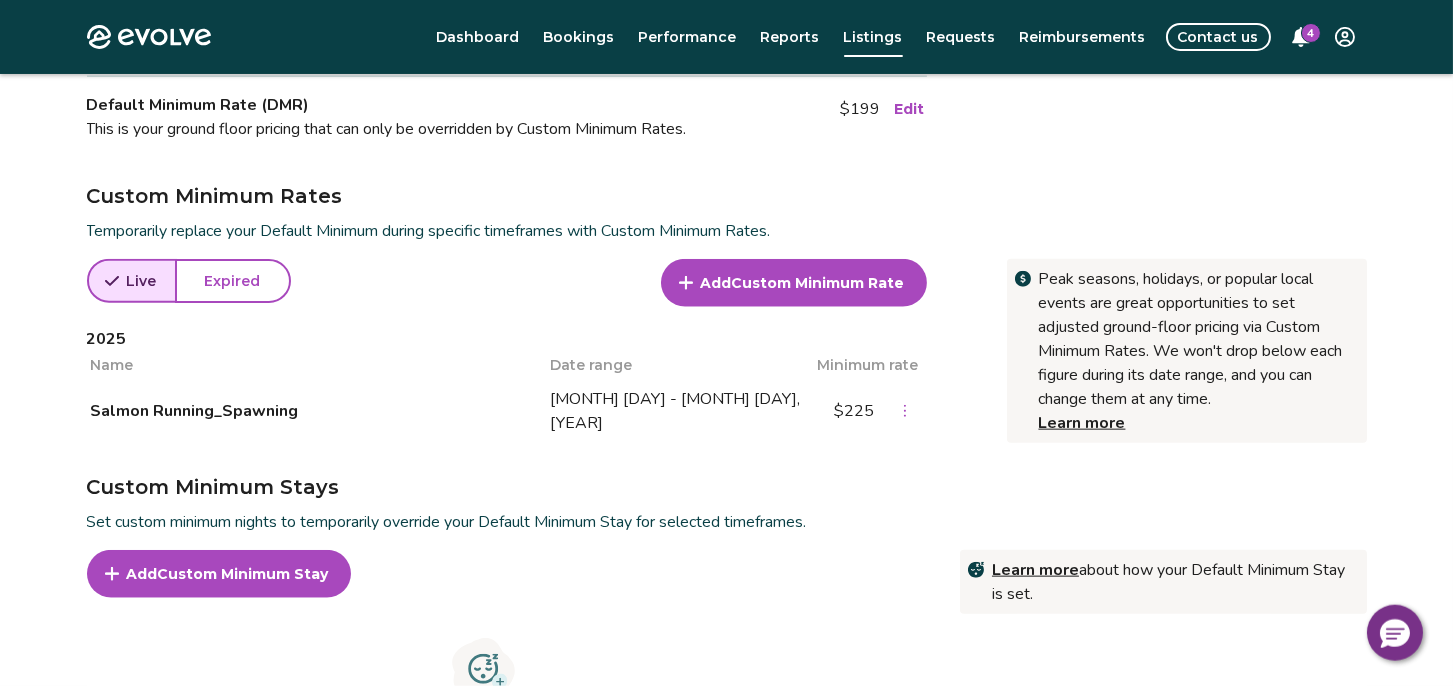 scroll, scrollTop: 620, scrollLeft: 0, axis: vertical 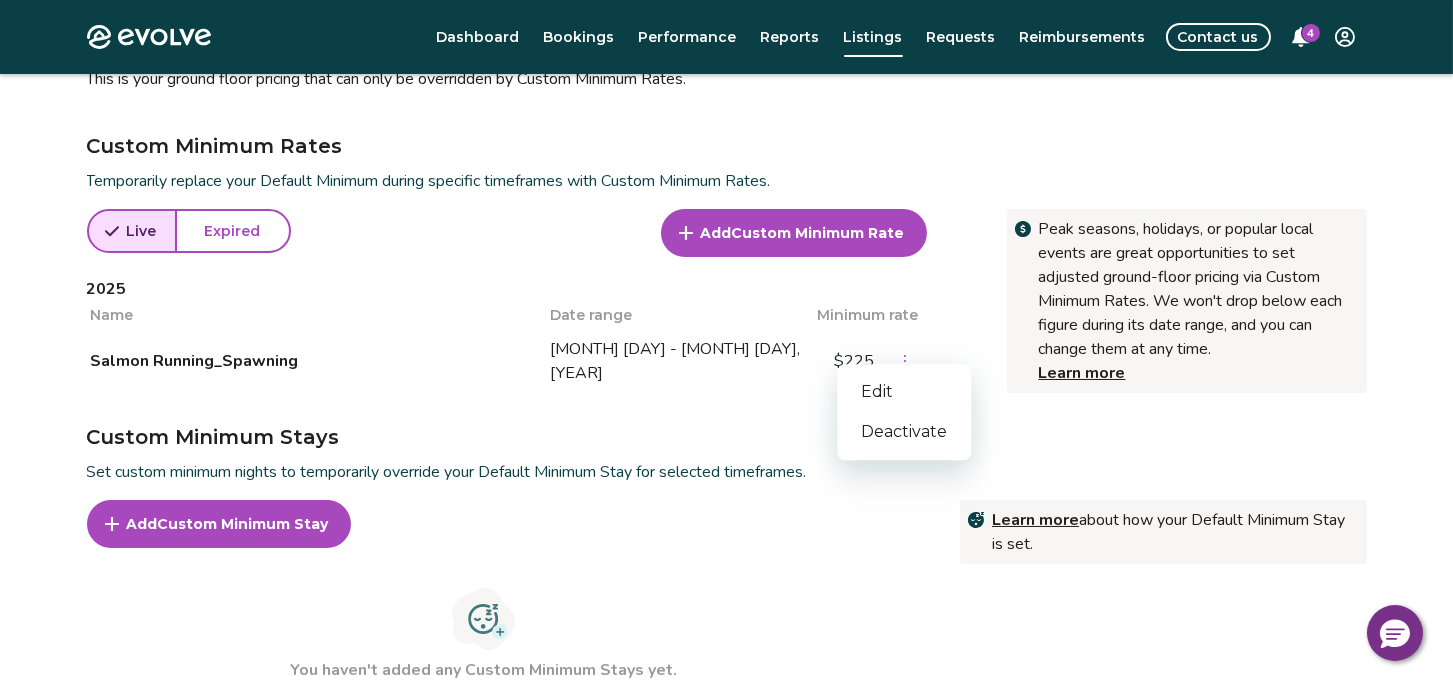 click 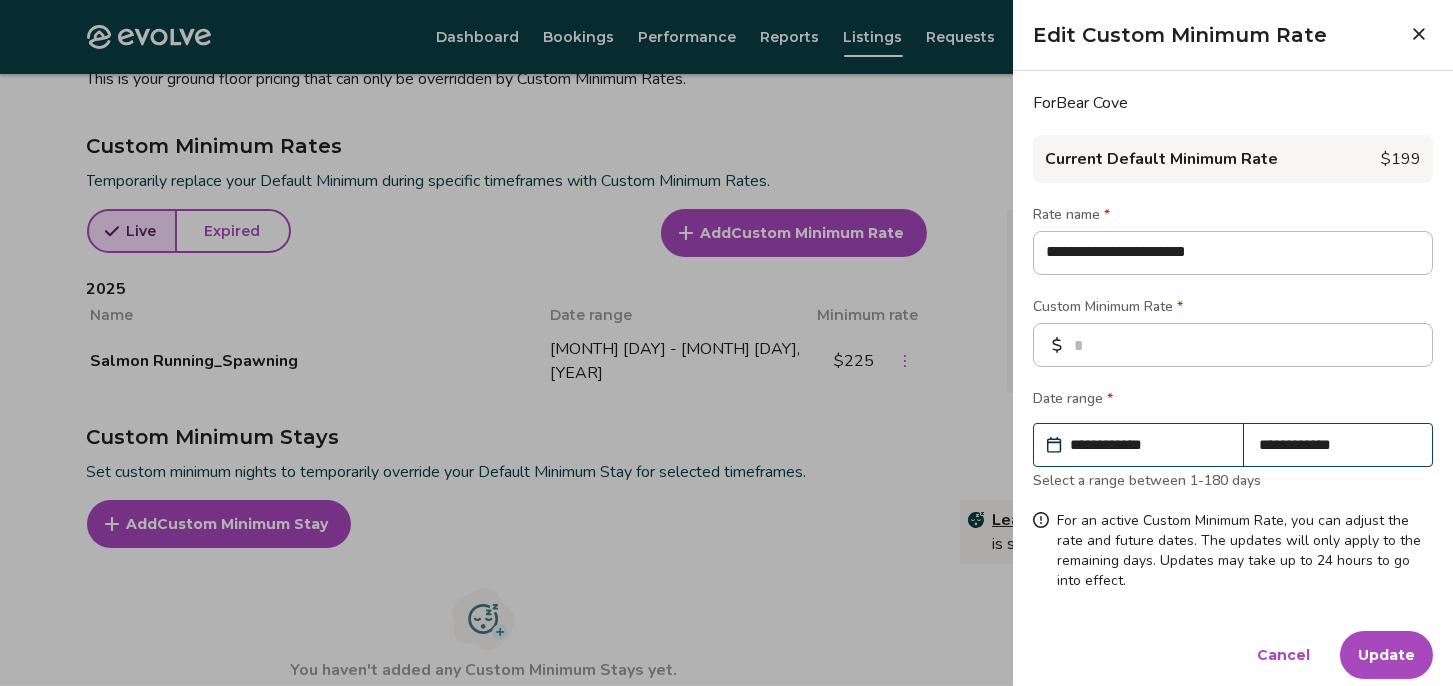 type on "*" 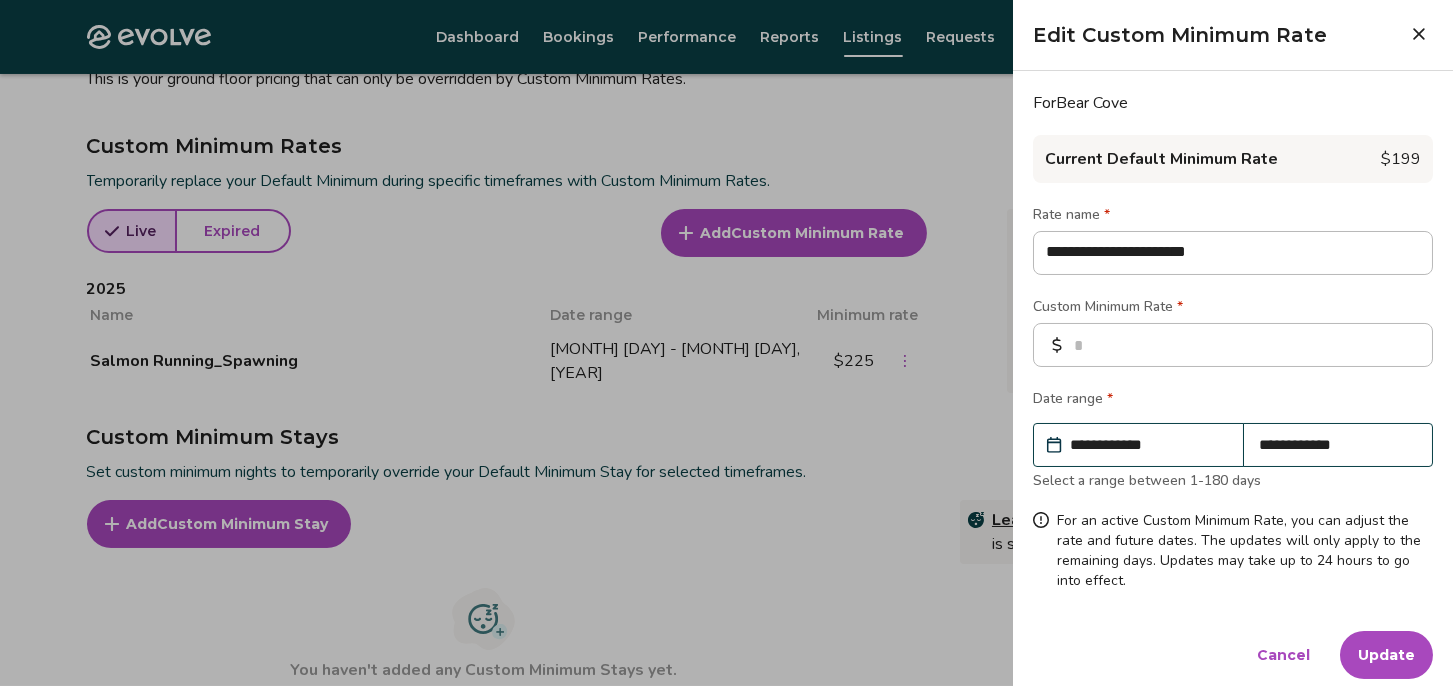 click at bounding box center [726, 343] 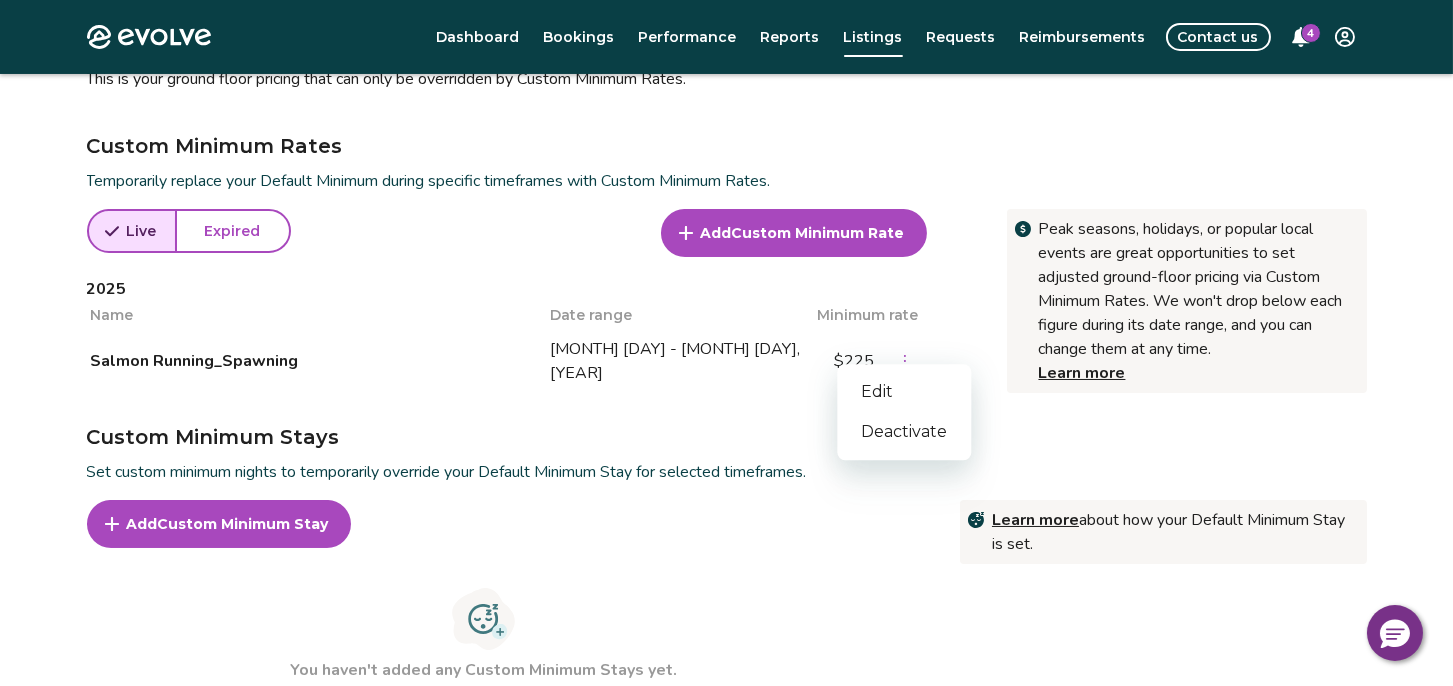 click 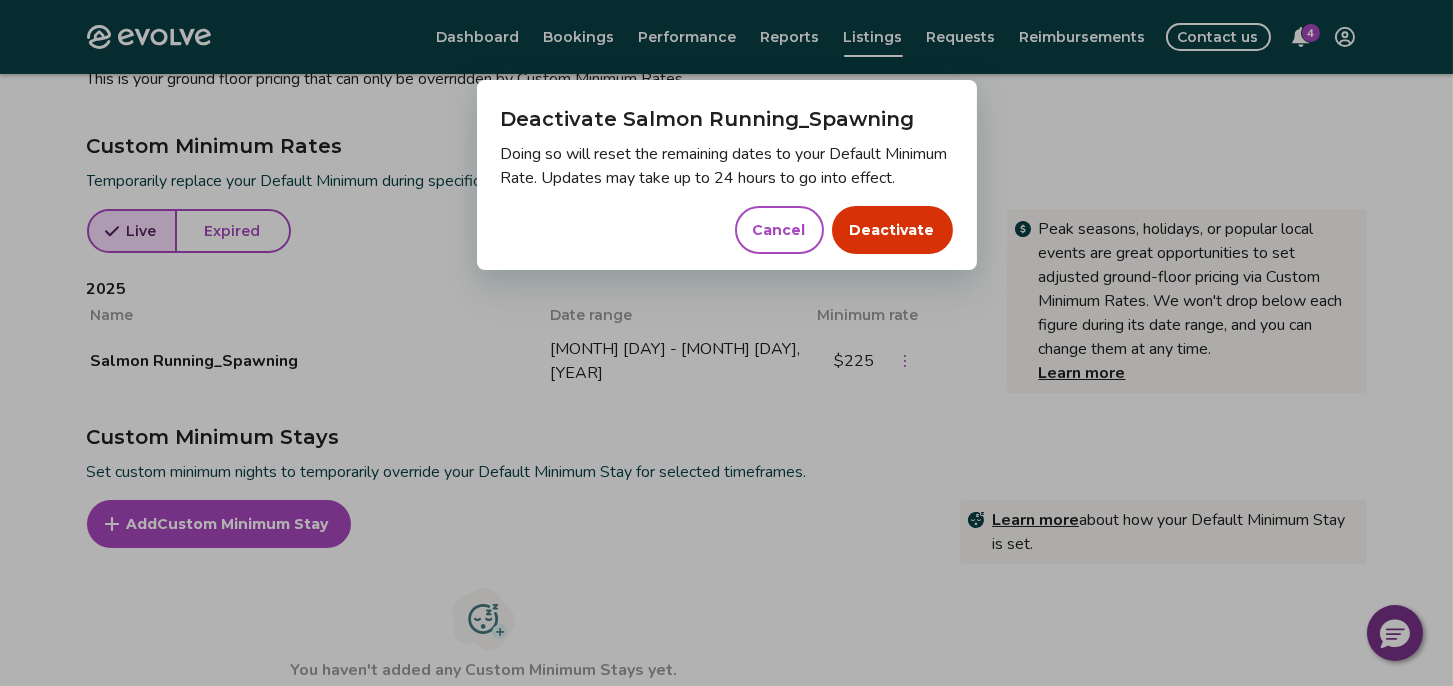 click on "Deactivate" at bounding box center [892, 230] 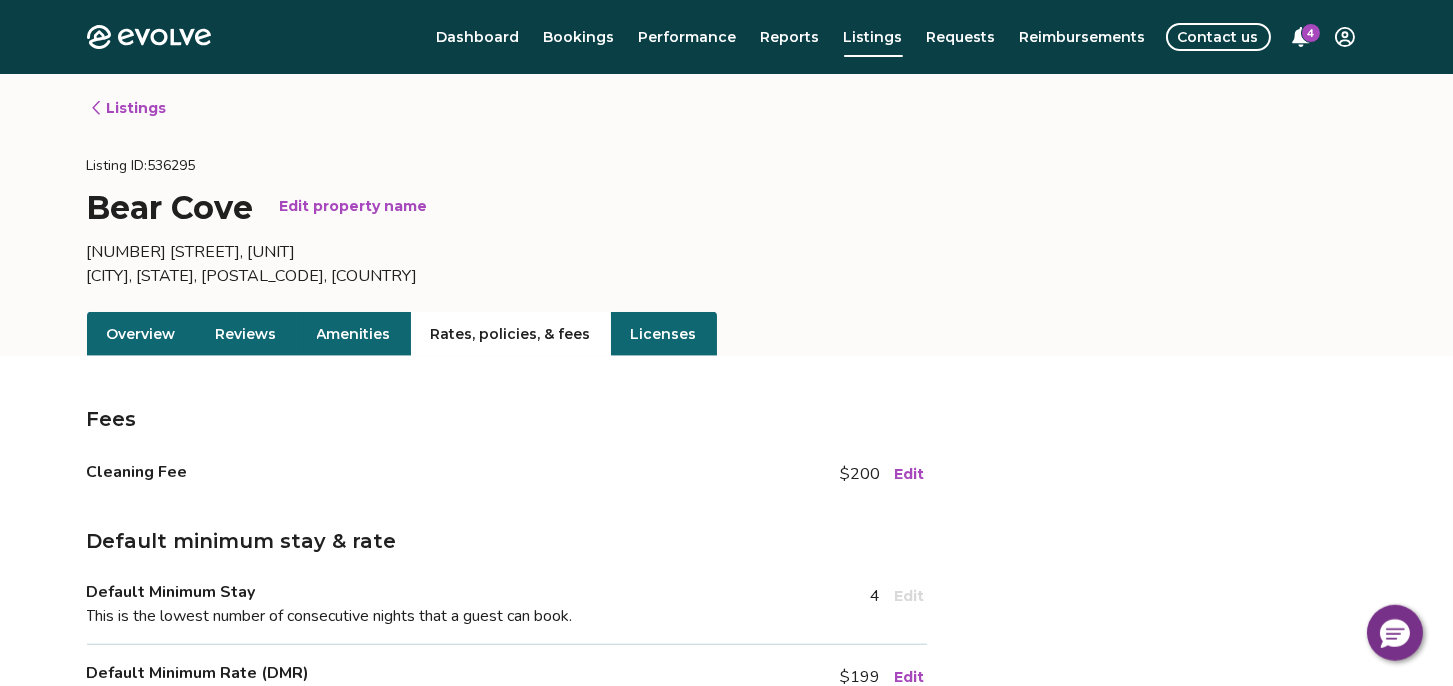 scroll, scrollTop: 0, scrollLeft: 0, axis: both 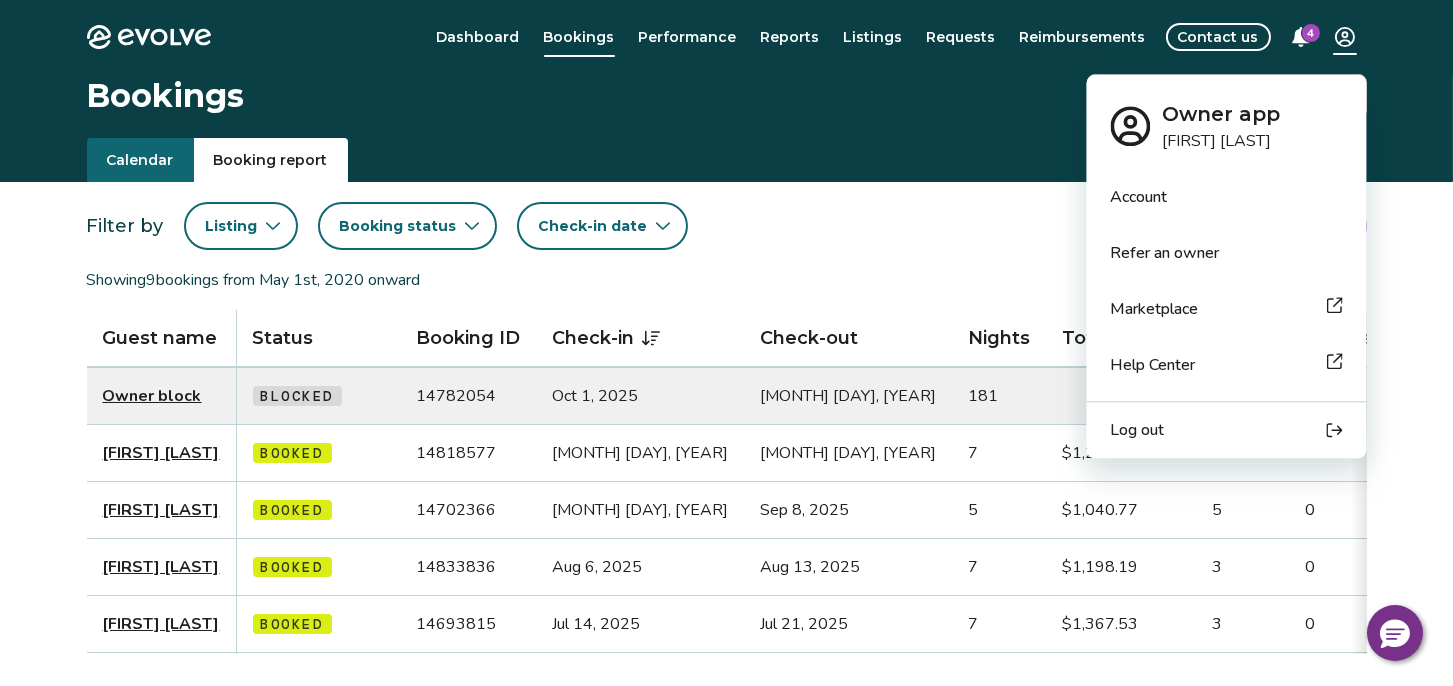 click on "**********" at bounding box center (726, 517) 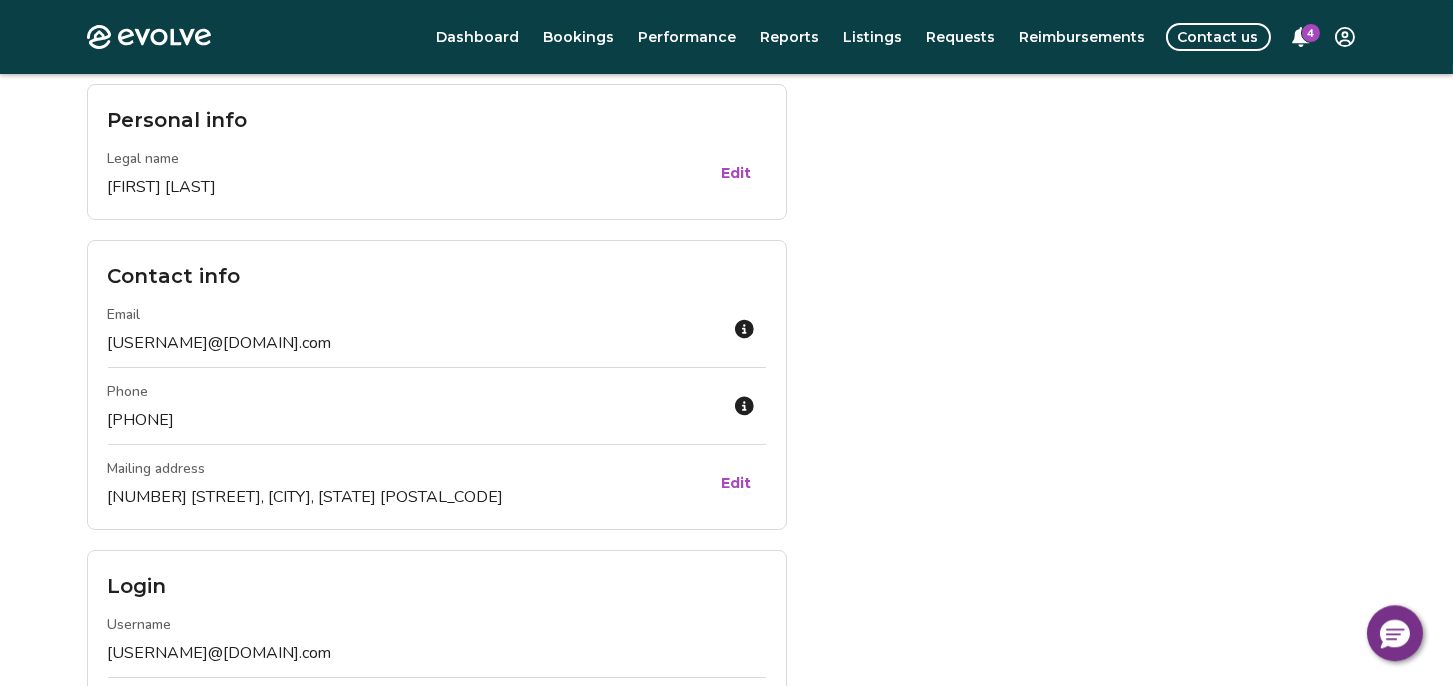 scroll, scrollTop: 0, scrollLeft: 0, axis: both 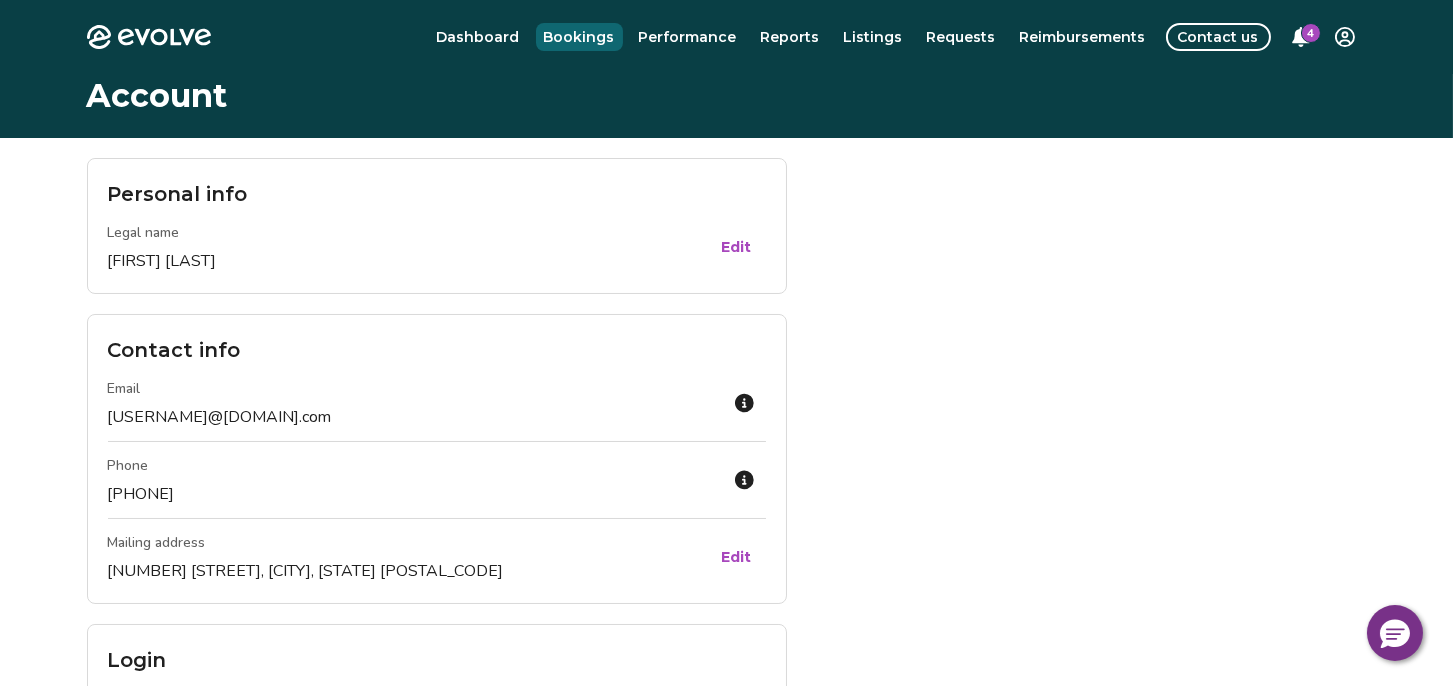 click on "Bookings" at bounding box center [579, 37] 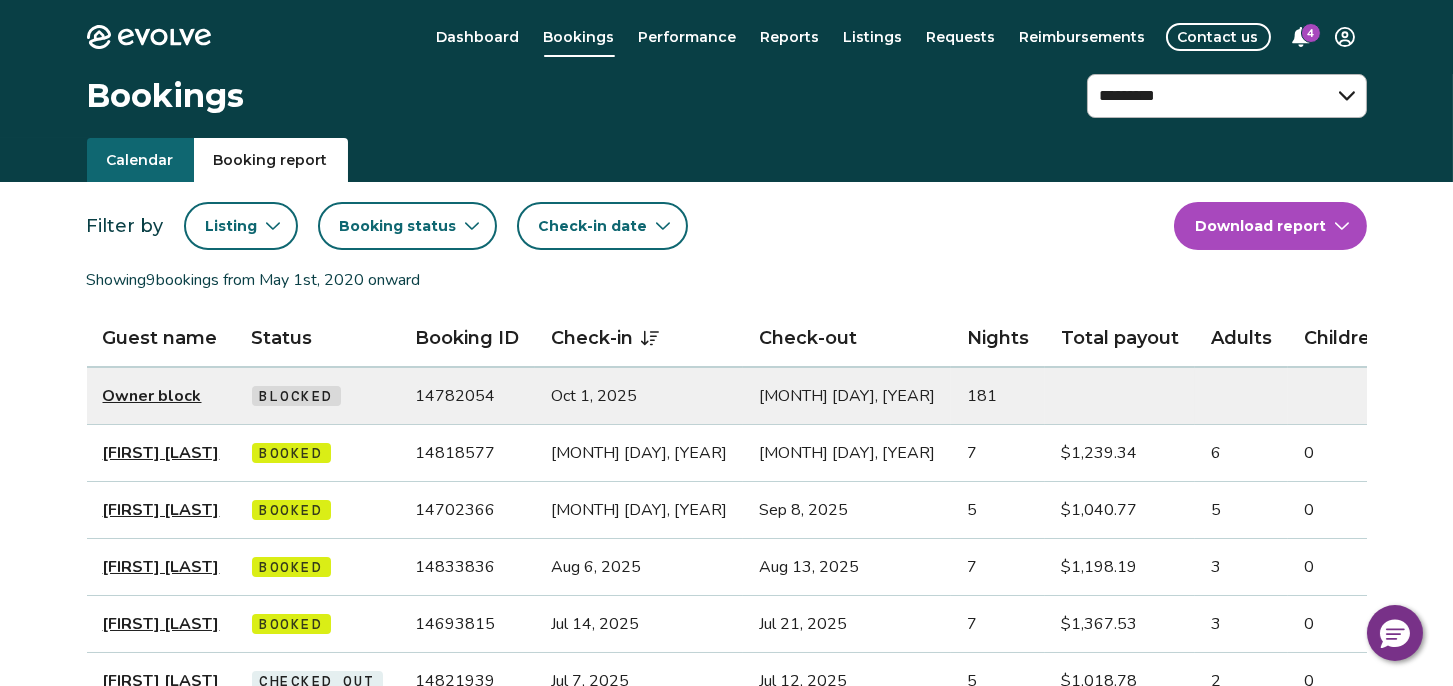 click on "Booking report" at bounding box center [271, 160] 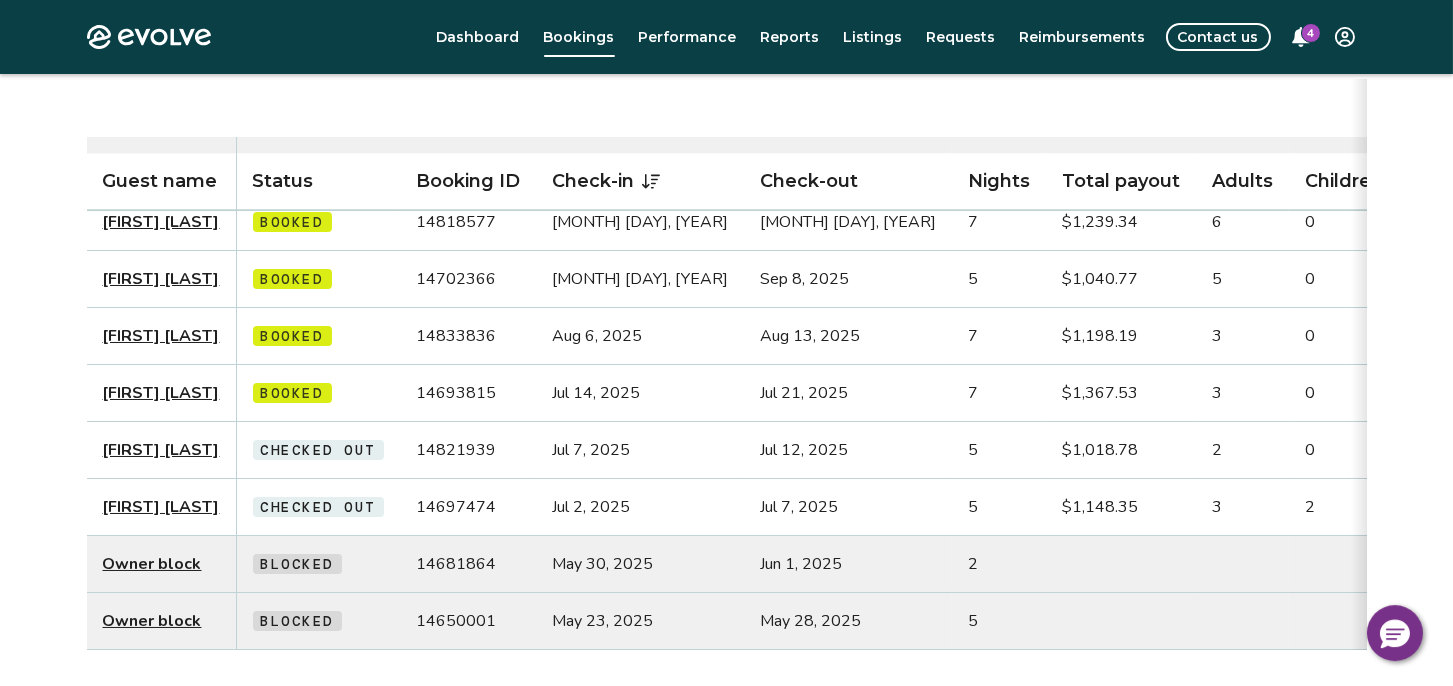 scroll, scrollTop: 0, scrollLeft: 0, axis: both 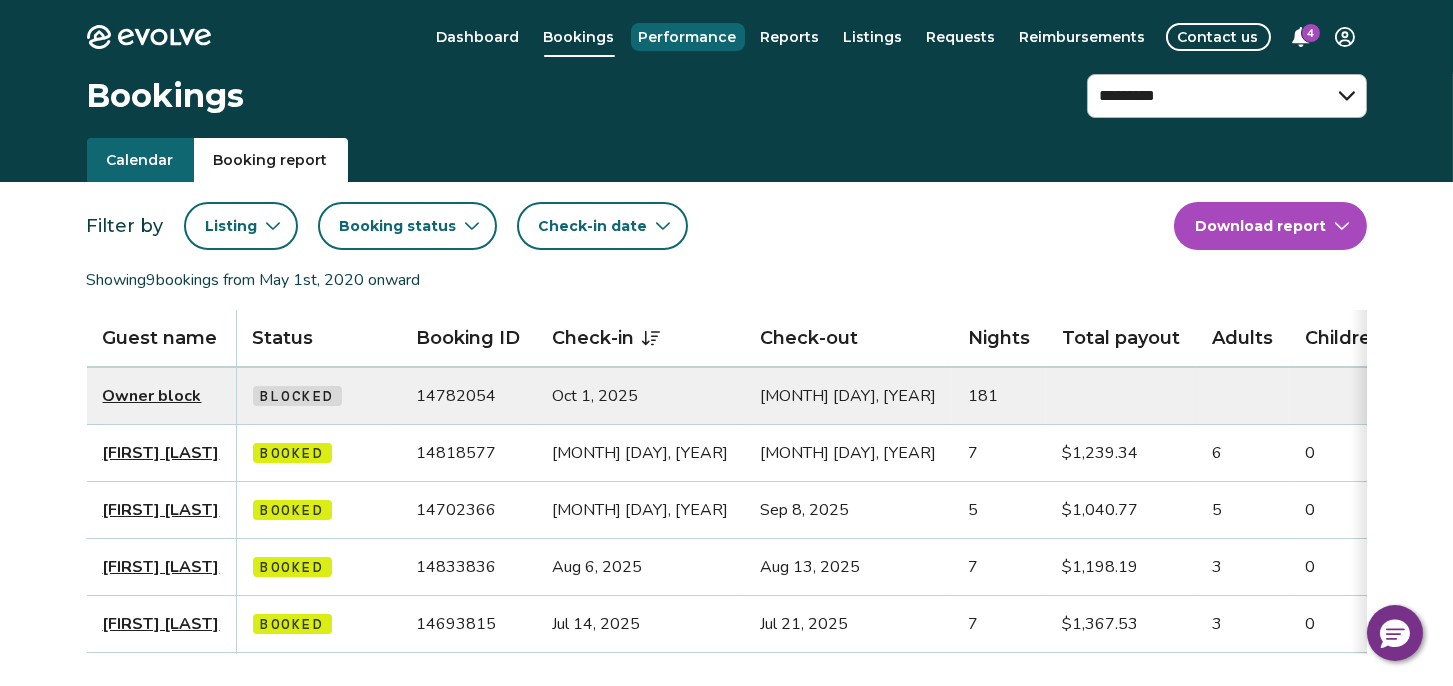click on "Performance" at bounding box center [688, 37] 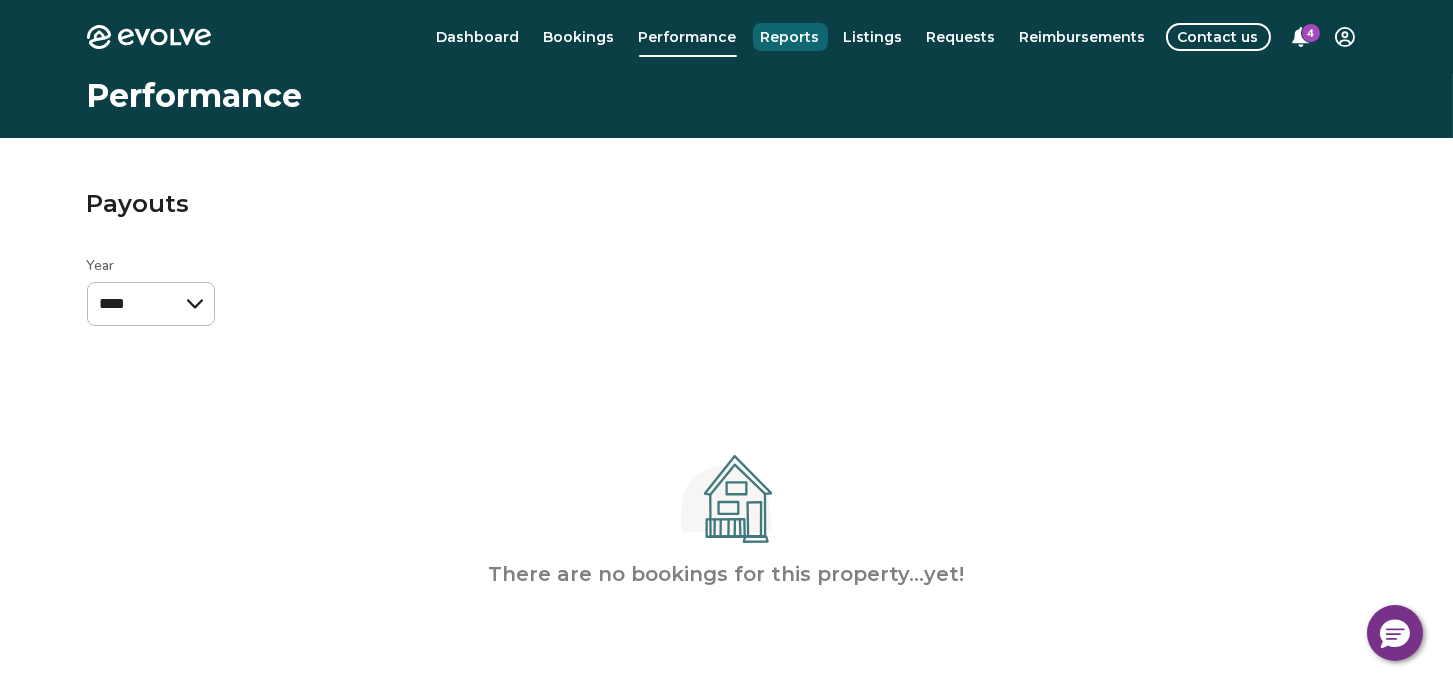 click on "Reports" at bounding box center [790, 37] 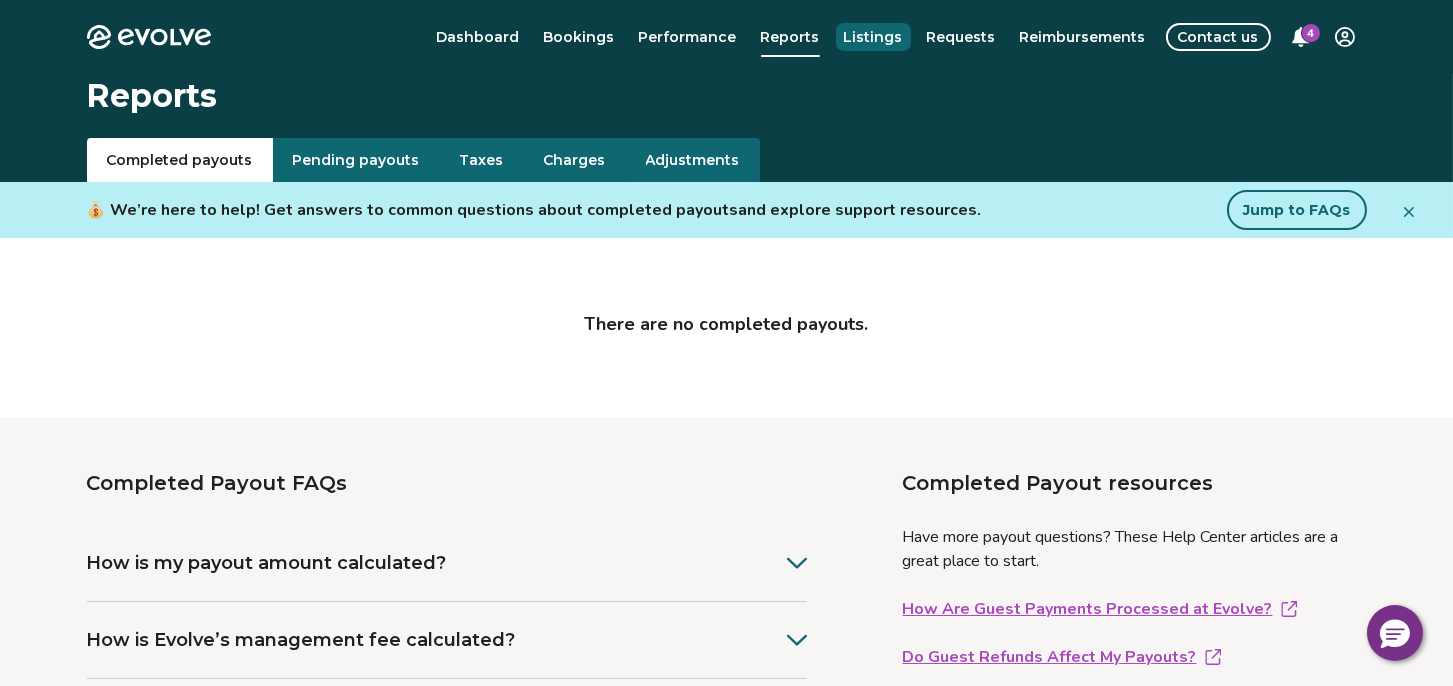 click on "Listings" at bounding box center (873, 37) 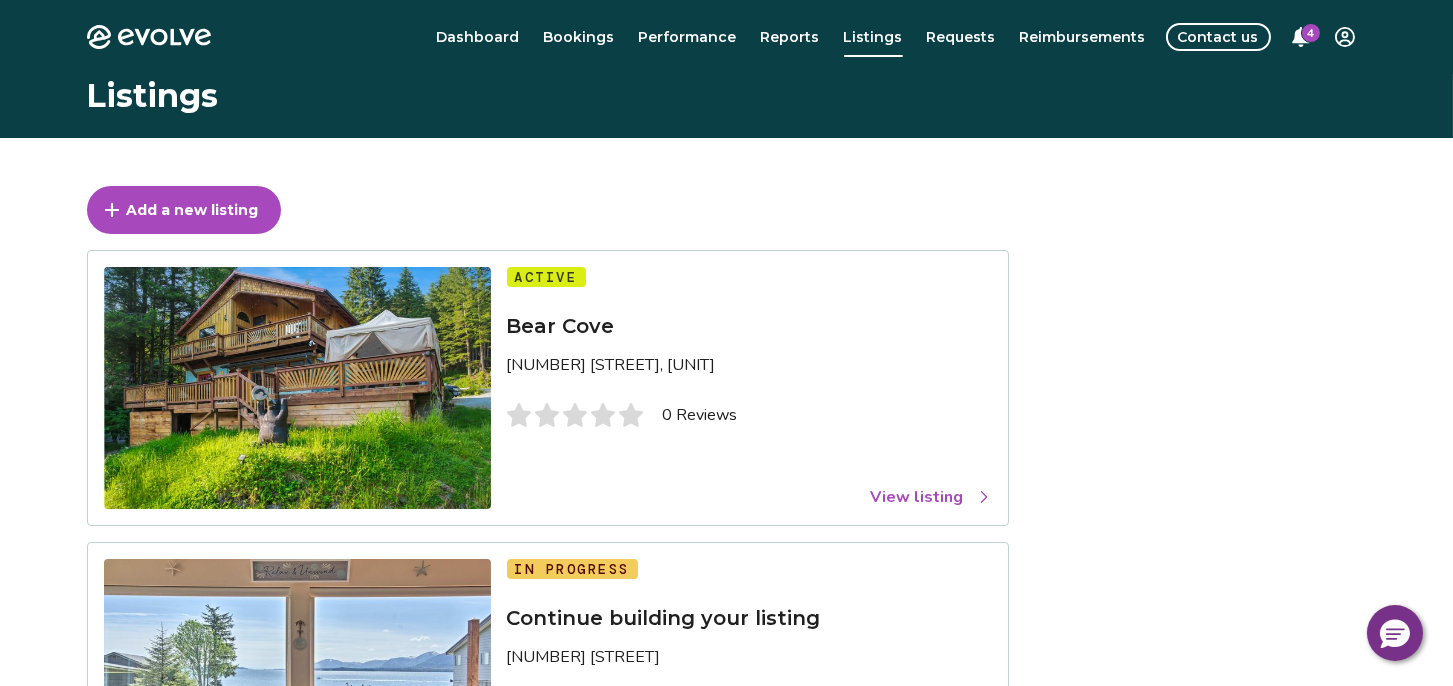 click on "View listing" at bounding box center (931, 497) 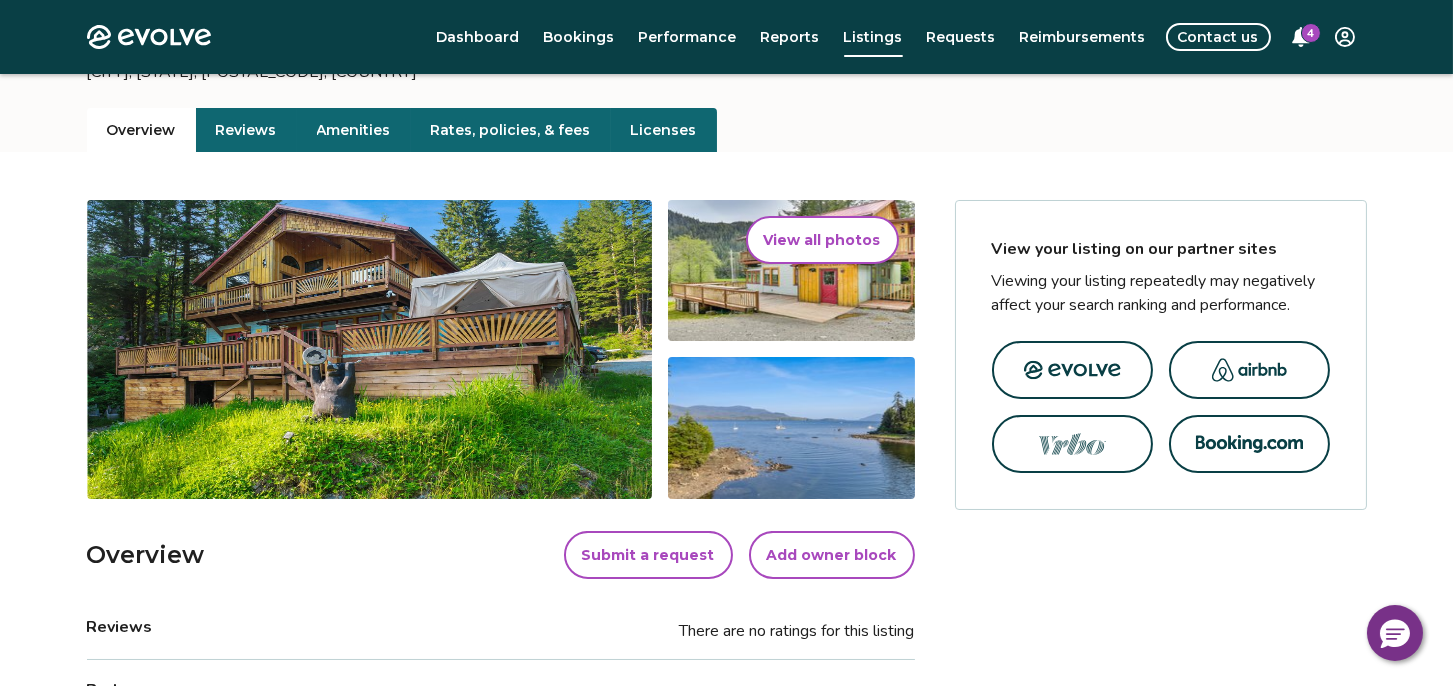 scroll, scrollTop: 0, scrollLeft: 0, axis: both 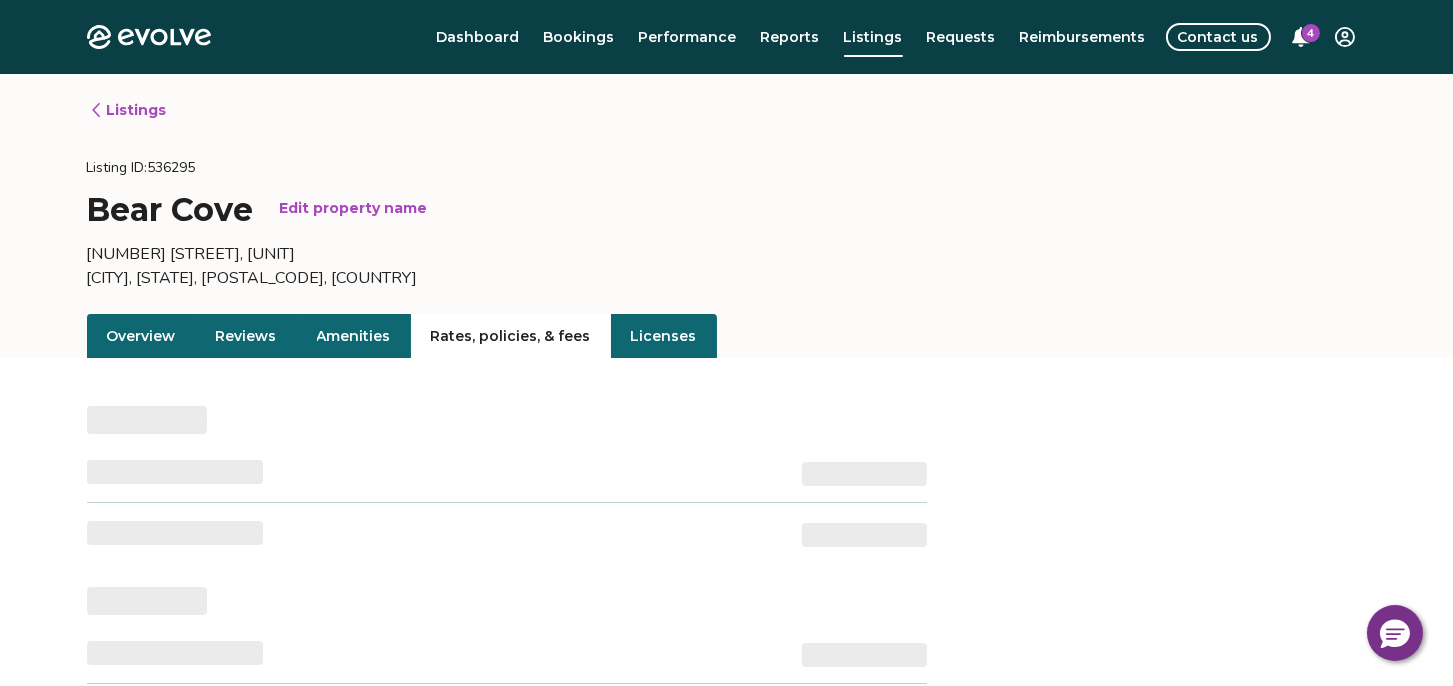 click on "Rates, policies, & fees" at bounding box center [511, 336] 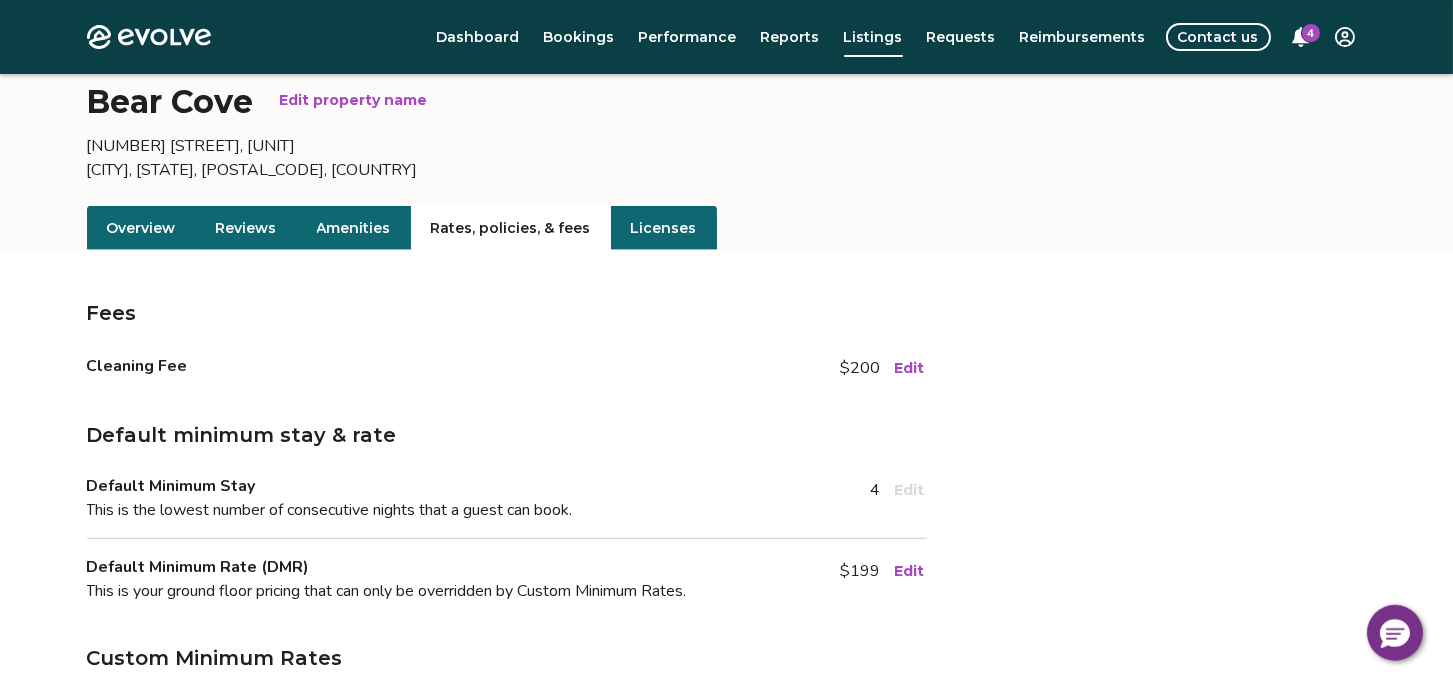 scroll, scrollTop: 0, scrollLeft: 0, axis: both 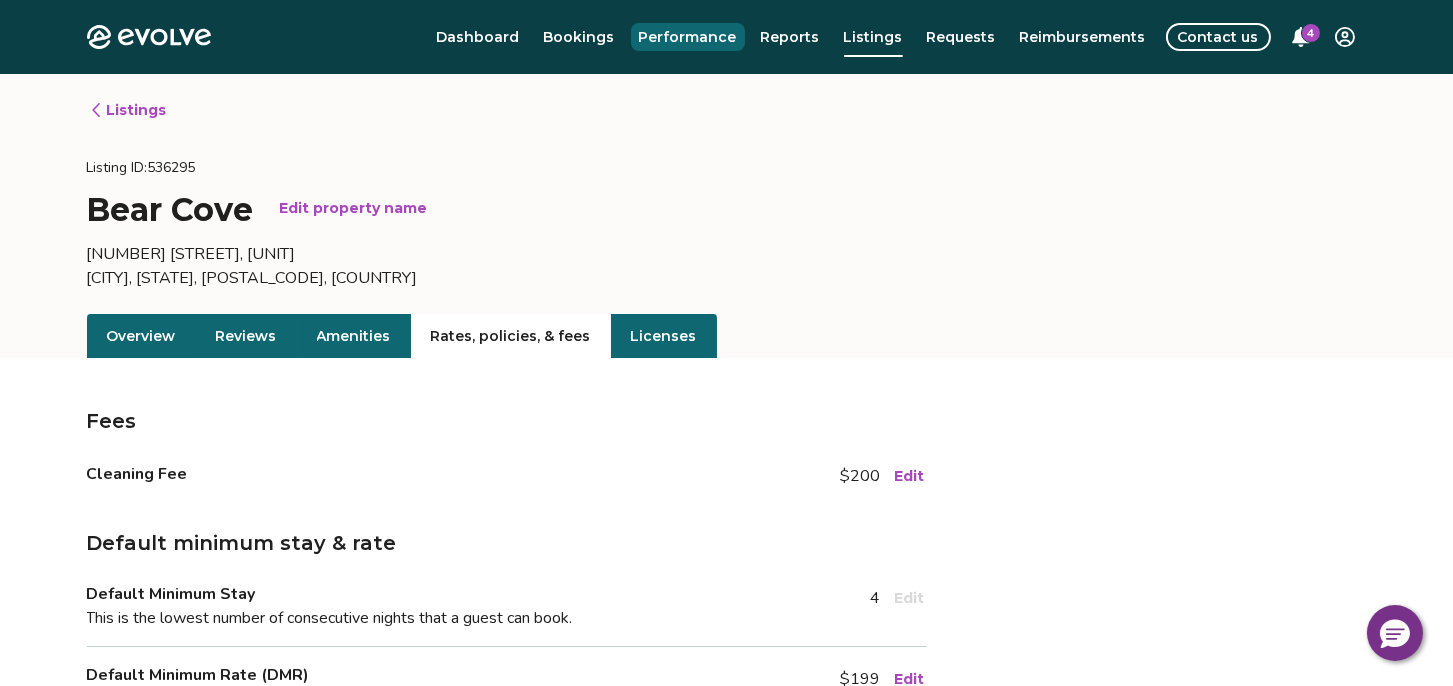 click on "Performance" at bounding box center (688, 37) 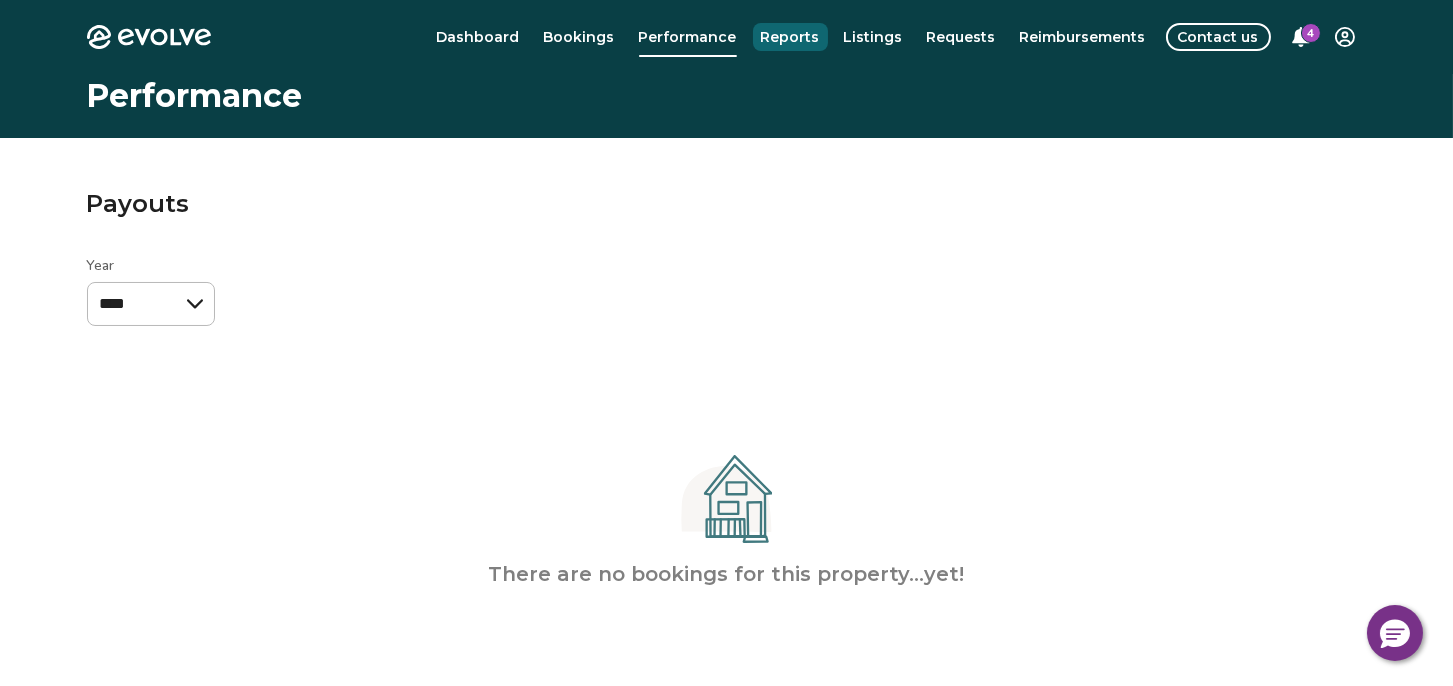 click on "Reports" at bounding box center (790, 37) 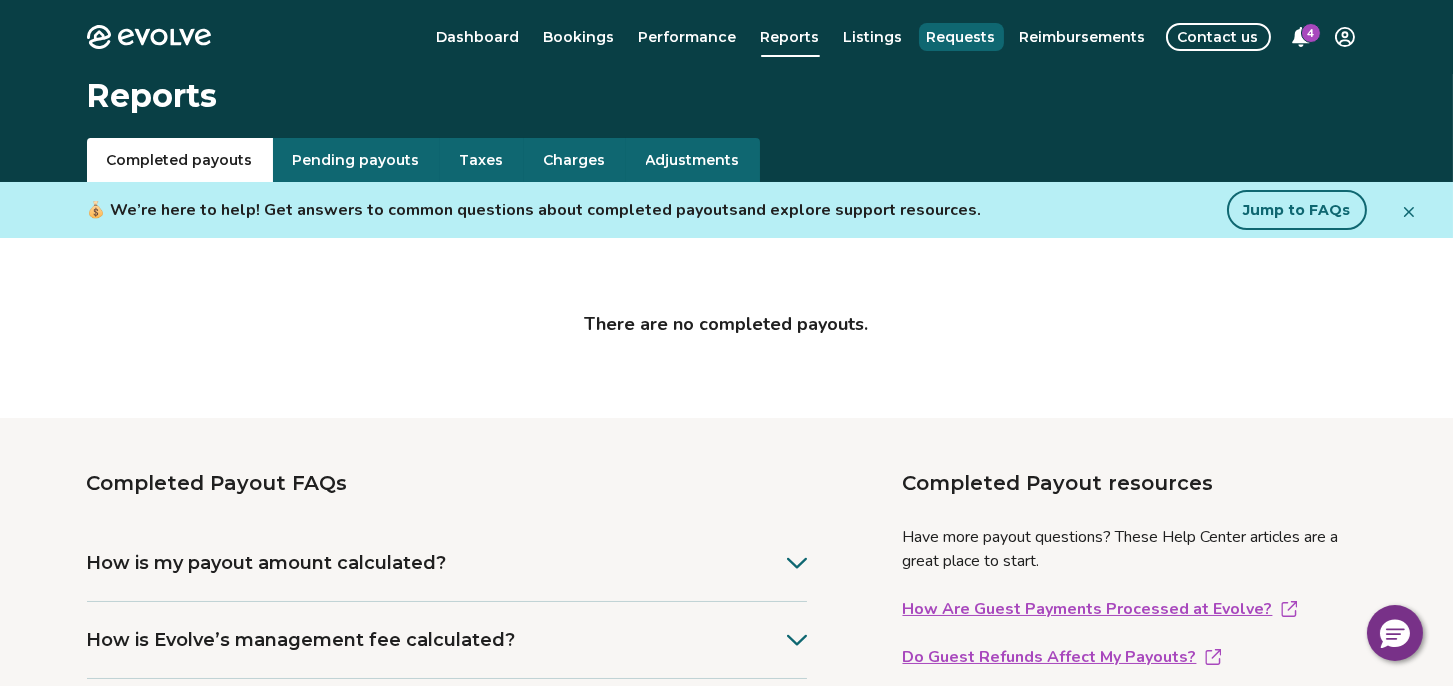 click on "Requests" at bounding box center [961, 37] 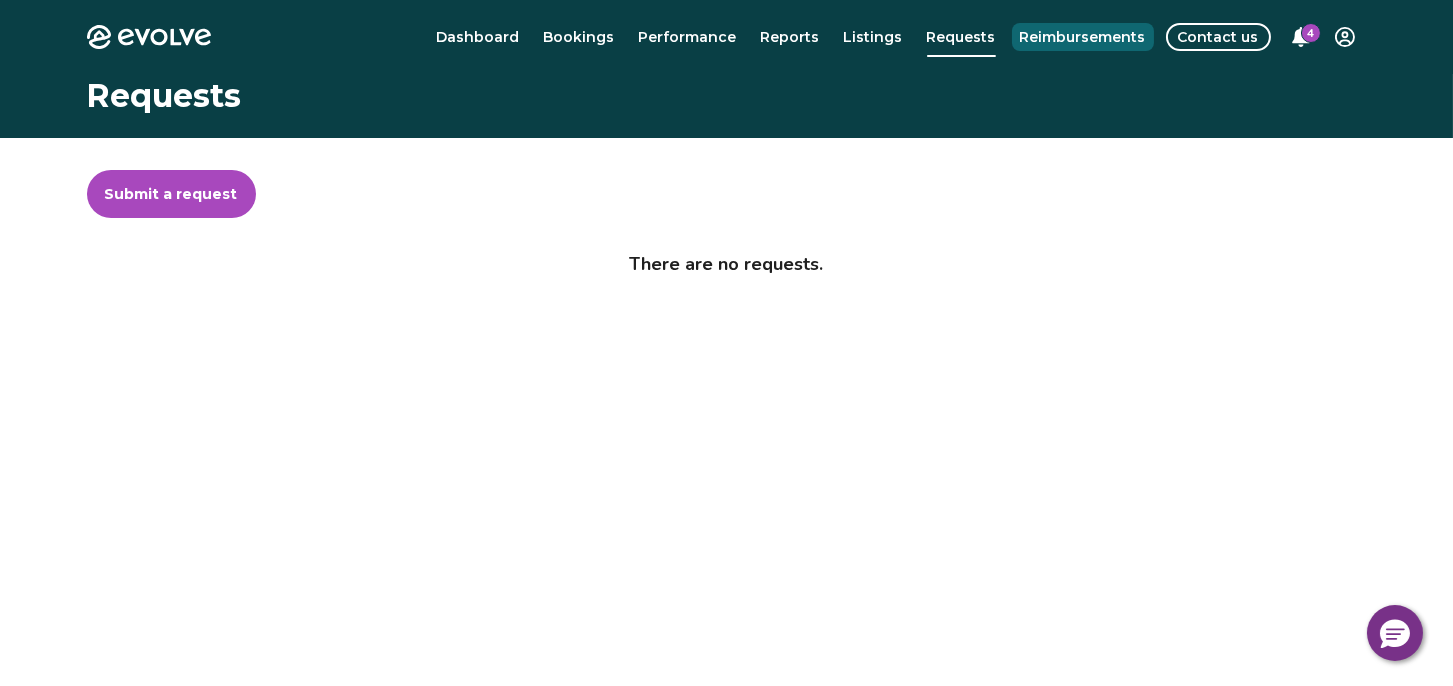 click on "Reimbursements" at bounding box center (1083, 37) 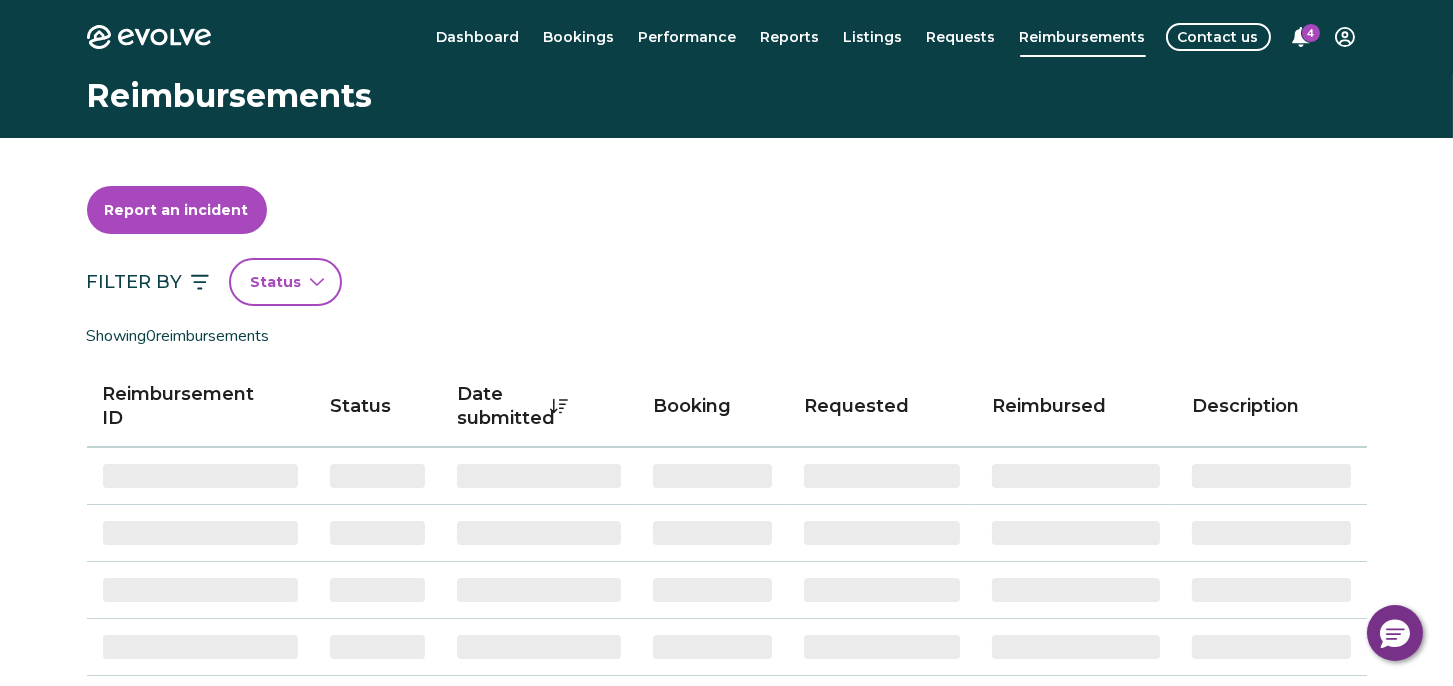 click on "4" at bounding box center [1301, 37] 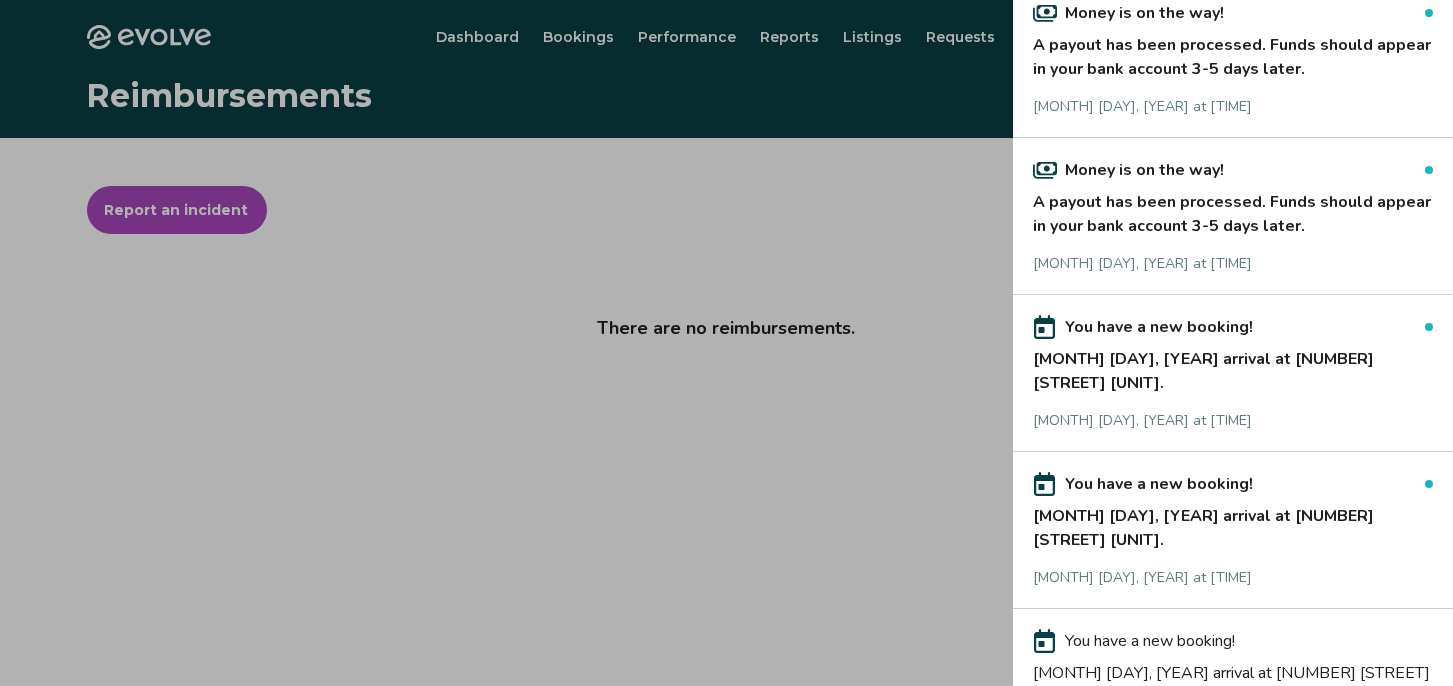 scroll, scrollTop: 179, scrollLeft: 0, axis: vertical 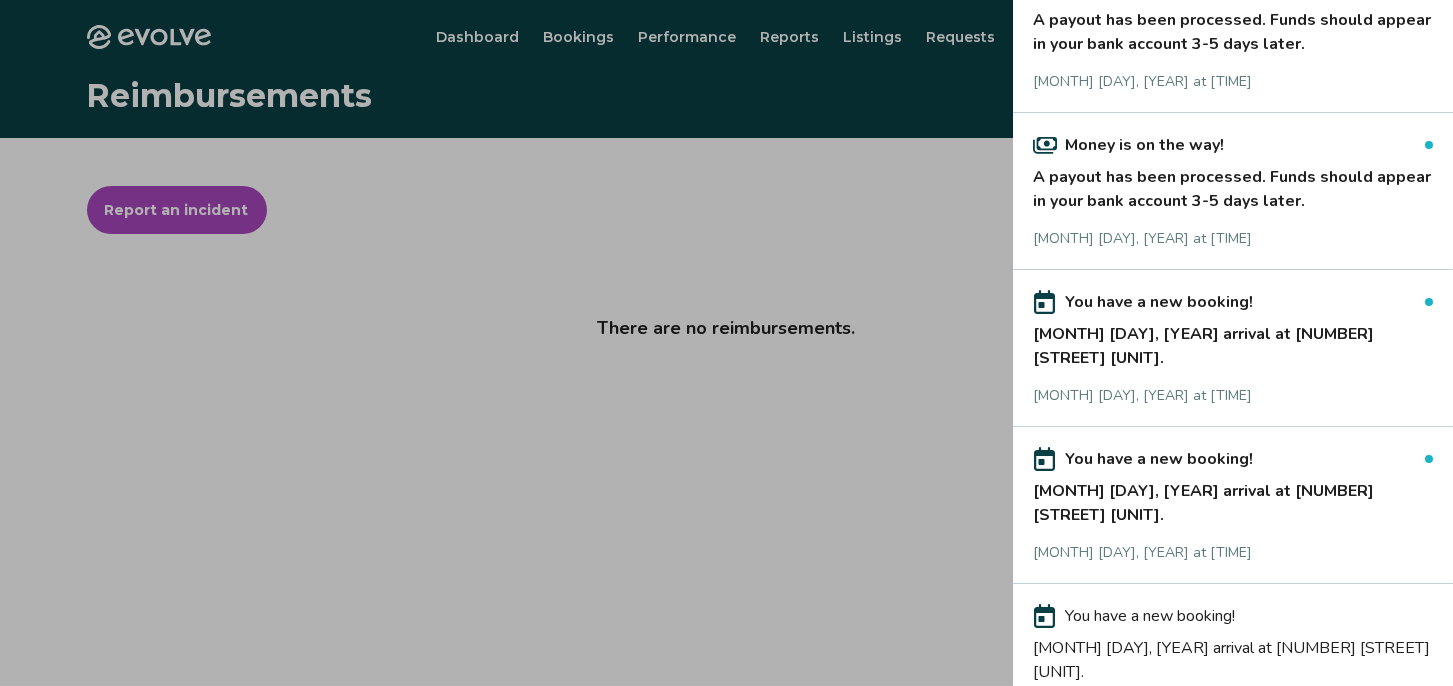 click on "[MONTH] [DAY], [YEAR] arrival at [NUMBER] [STREET] [UNIT]." at bounding box center (1233, 656) 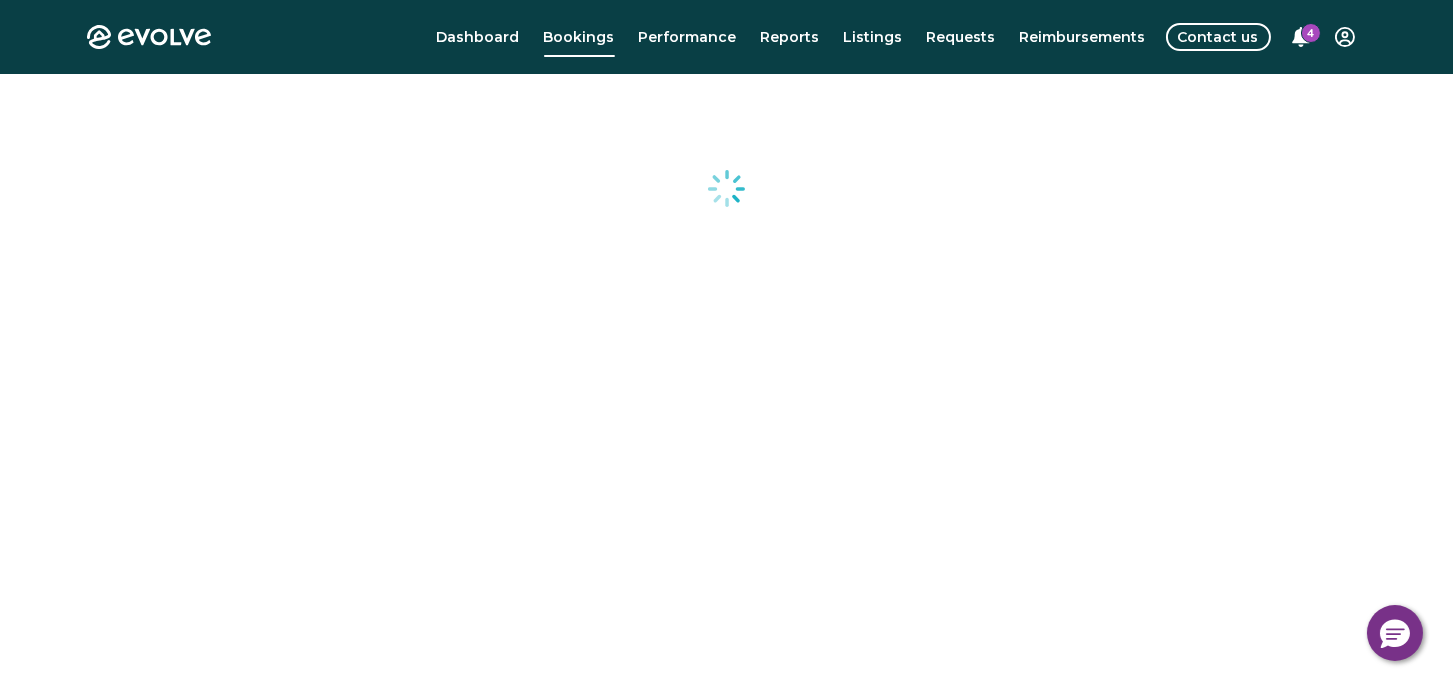 click on "4" at bounding box center (1311, 33) 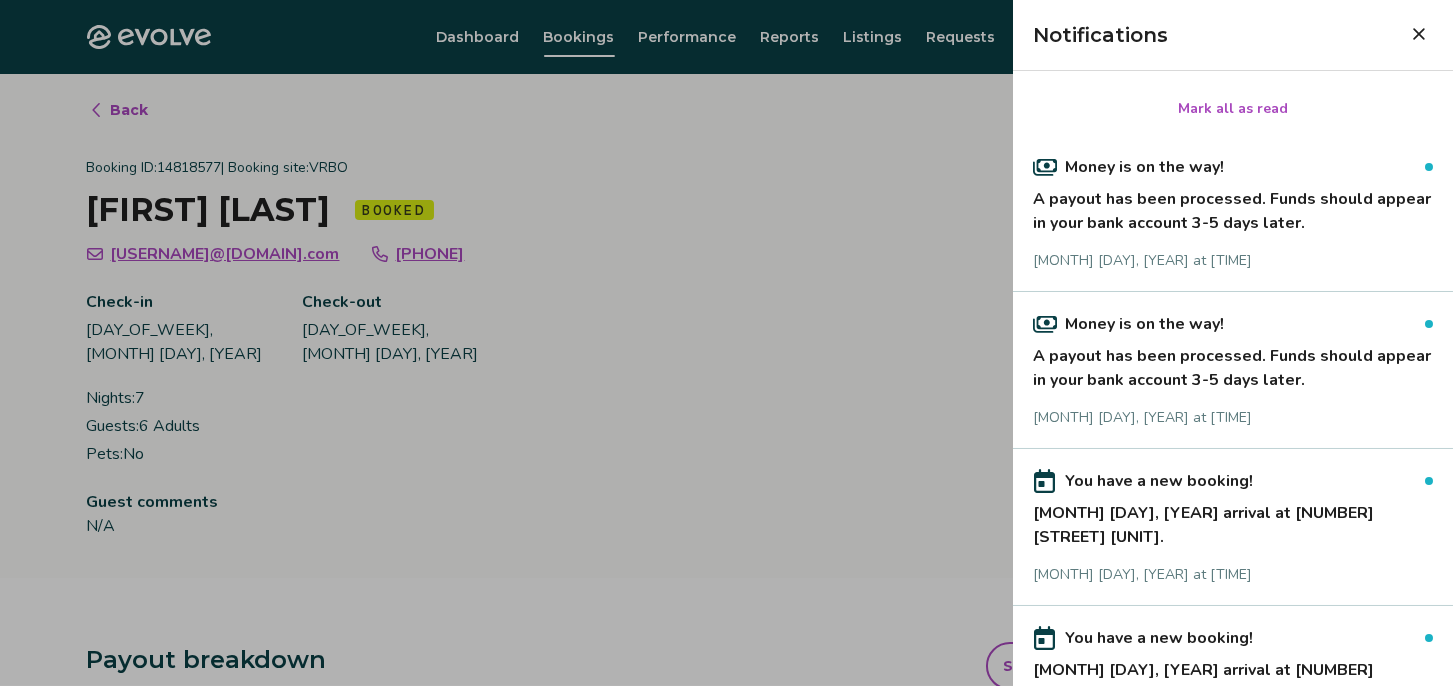 click on "[MONTH] [DAY], [YEAR] arrival at [NUMBER] [STREET] [UNIT]." at bounding box center [1233, 521] 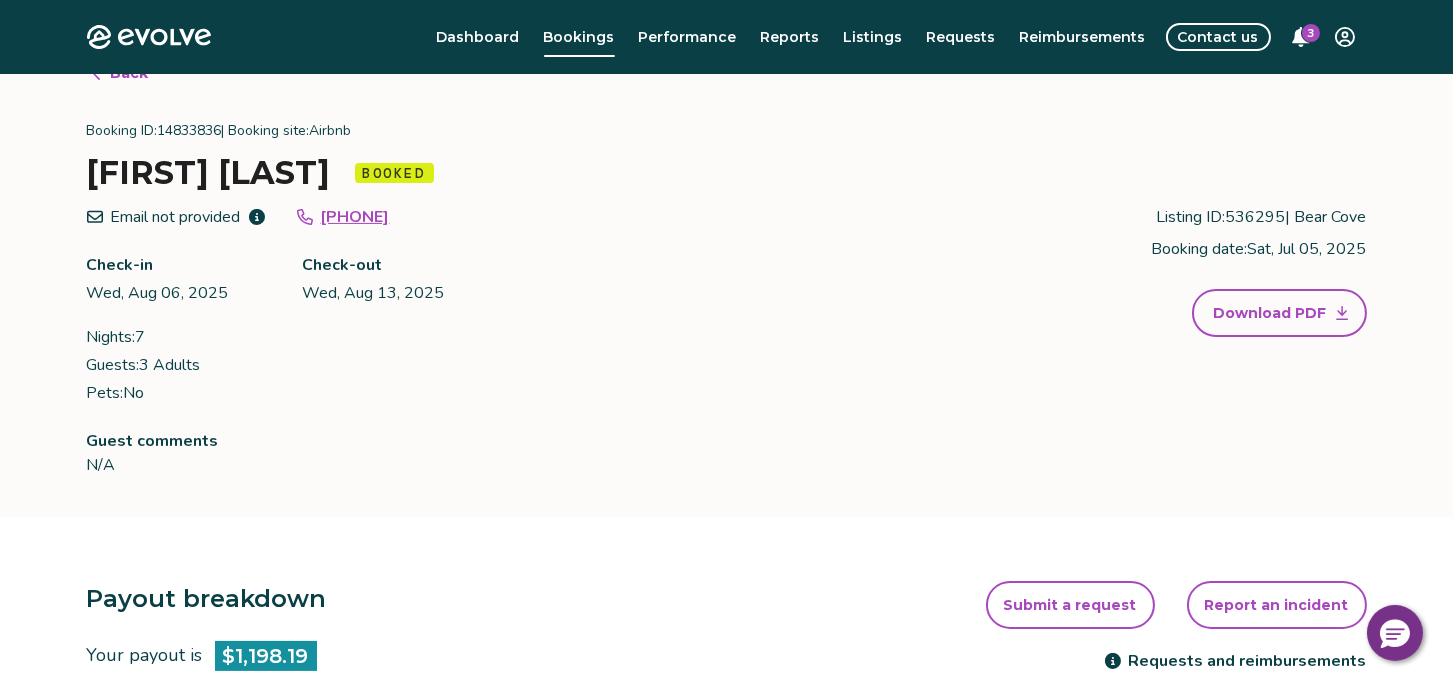 scroll, scrollTop: 0, scrollLeft: 0, axis: both 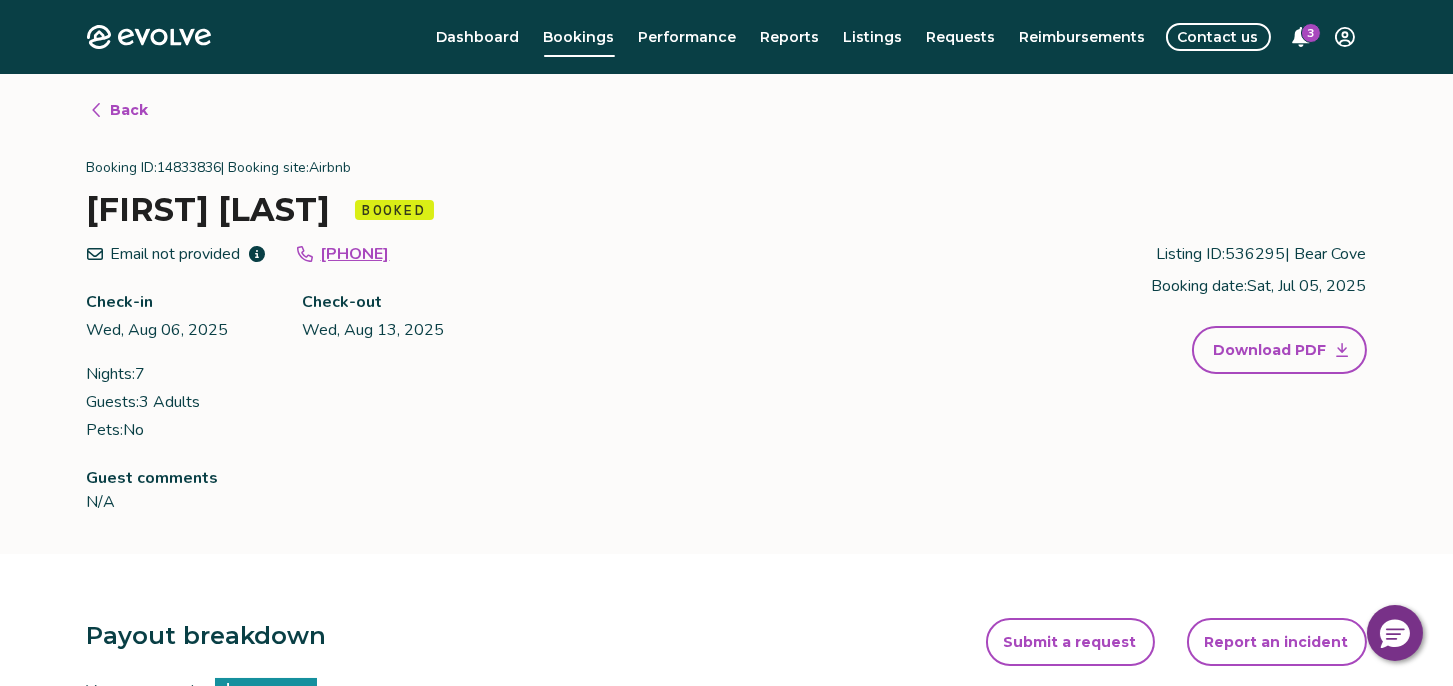 click on "3" at bounding box center [1311, 33] 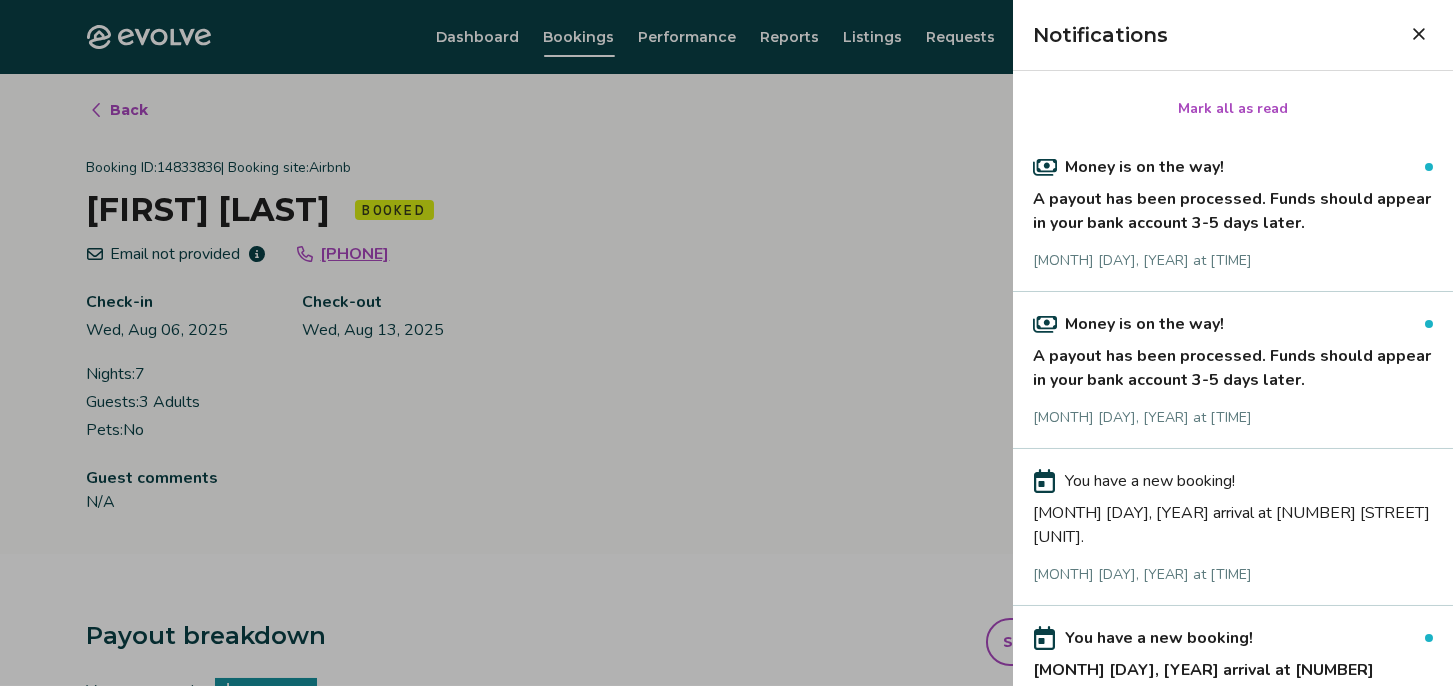 click on "A payout has been processed. Funds should appear in your bank account 3-5 days later." at bounding box center [1233, 364] 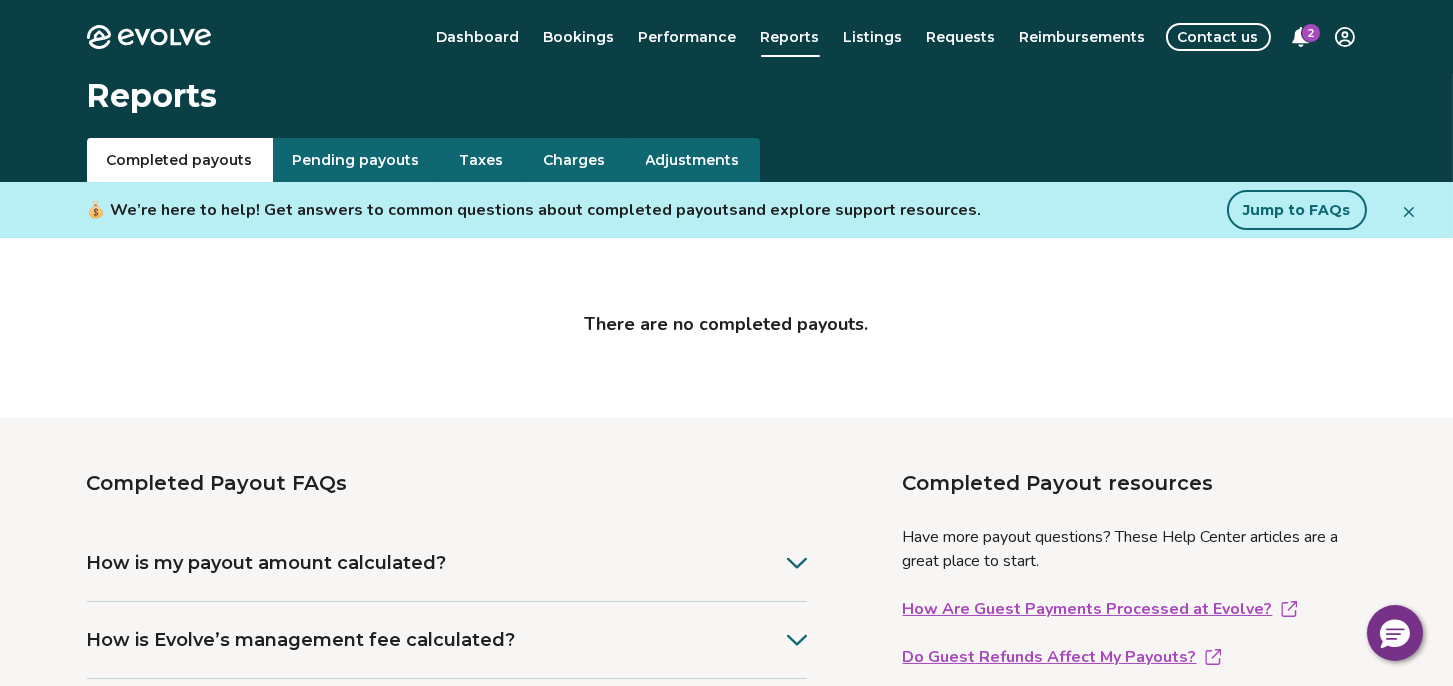 click on "2" at bounding box center [1311, 33] 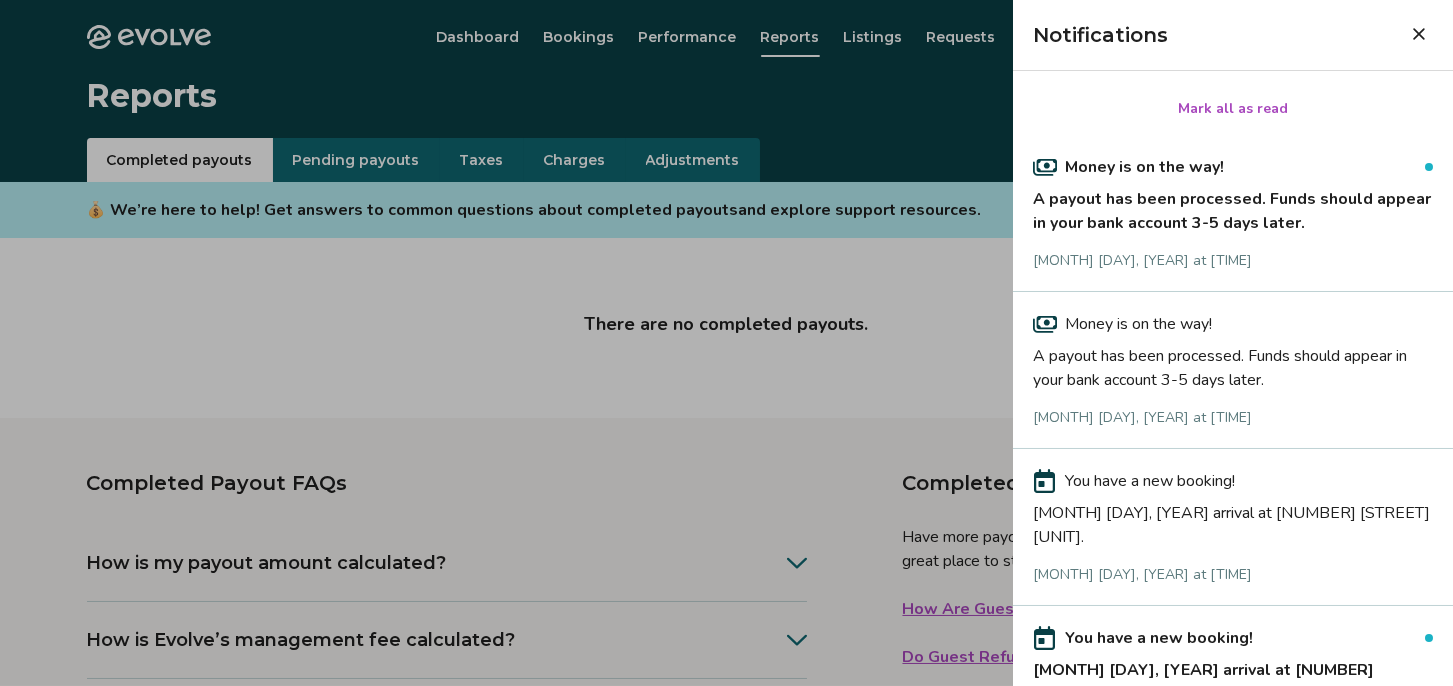 click on "Money is on the way! A payout has been processed. Funds should appear in your bank account 3-5 days later. [MONTH] [DAY], [YEAR] at [TIME]" at bounding box center [1233, 213] 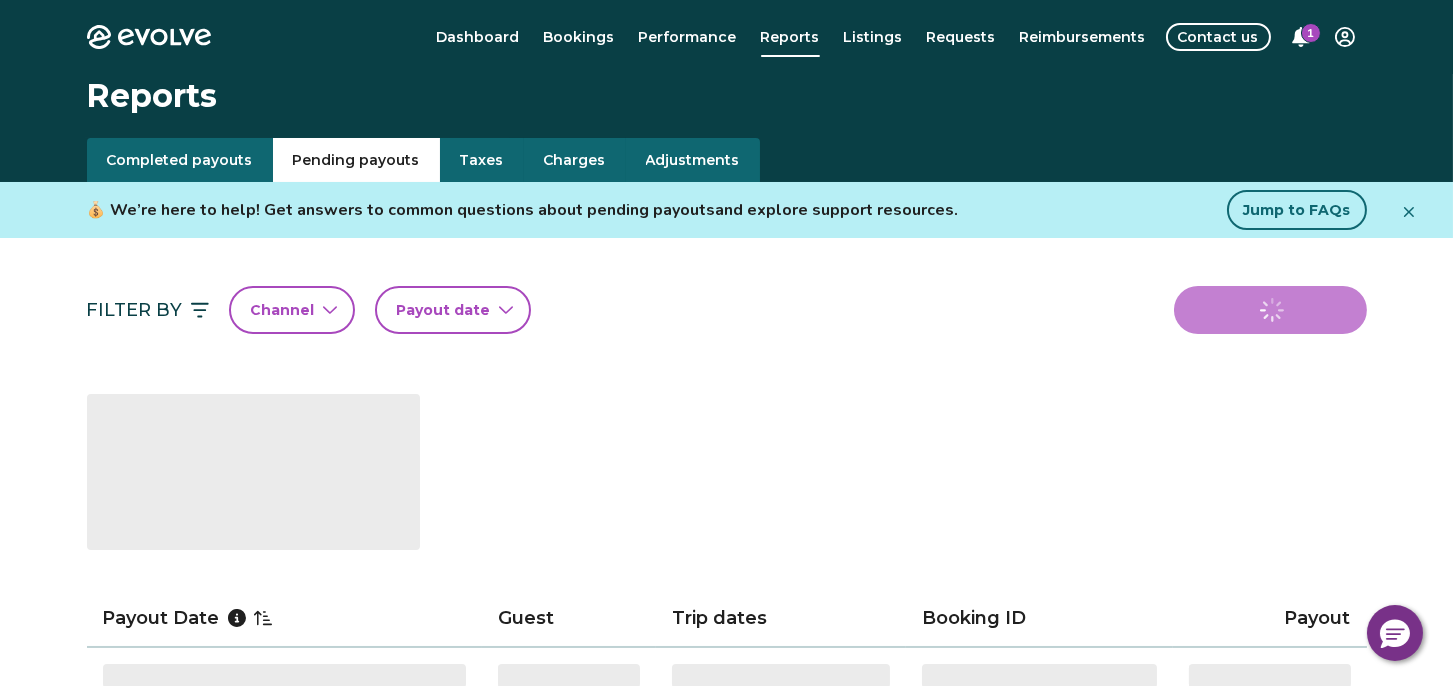 click on "Pending payouts" at bounding box center [356, 160] 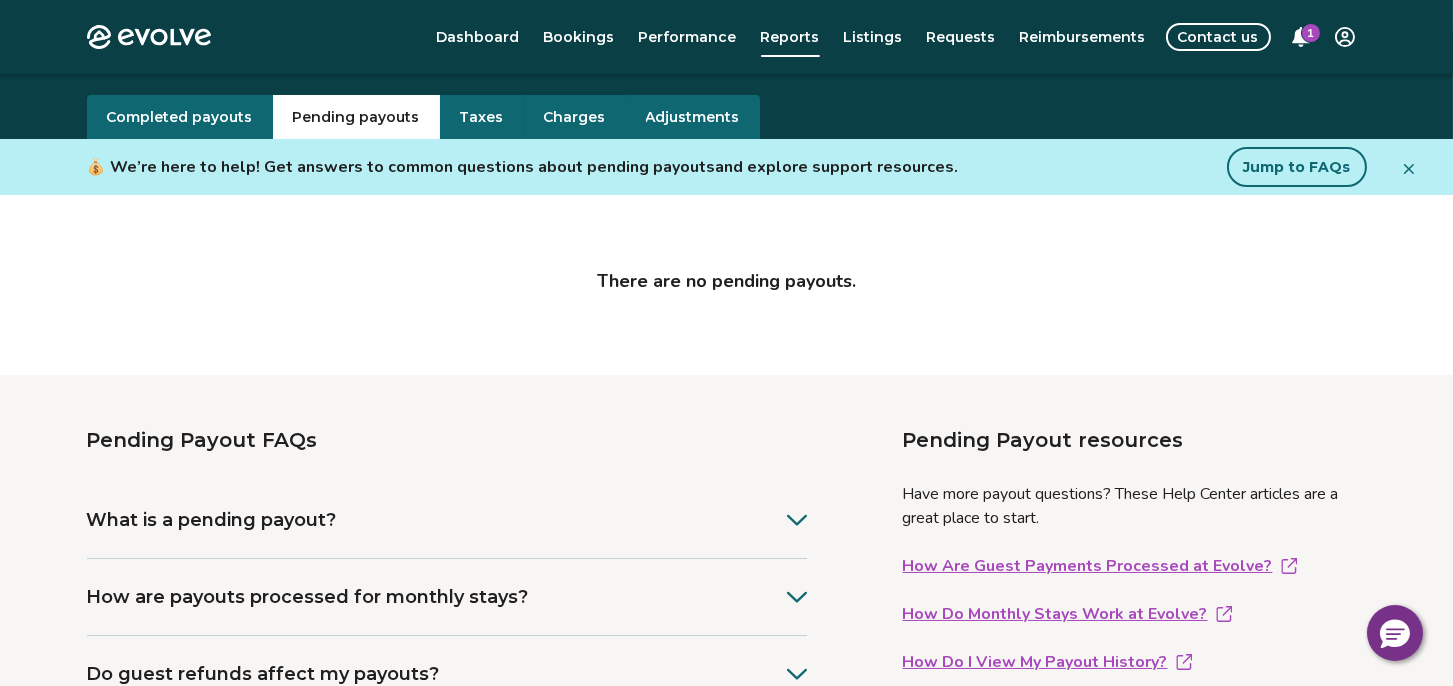 scroll, scrollTop: 0, scrollLeft: 0, axis: both 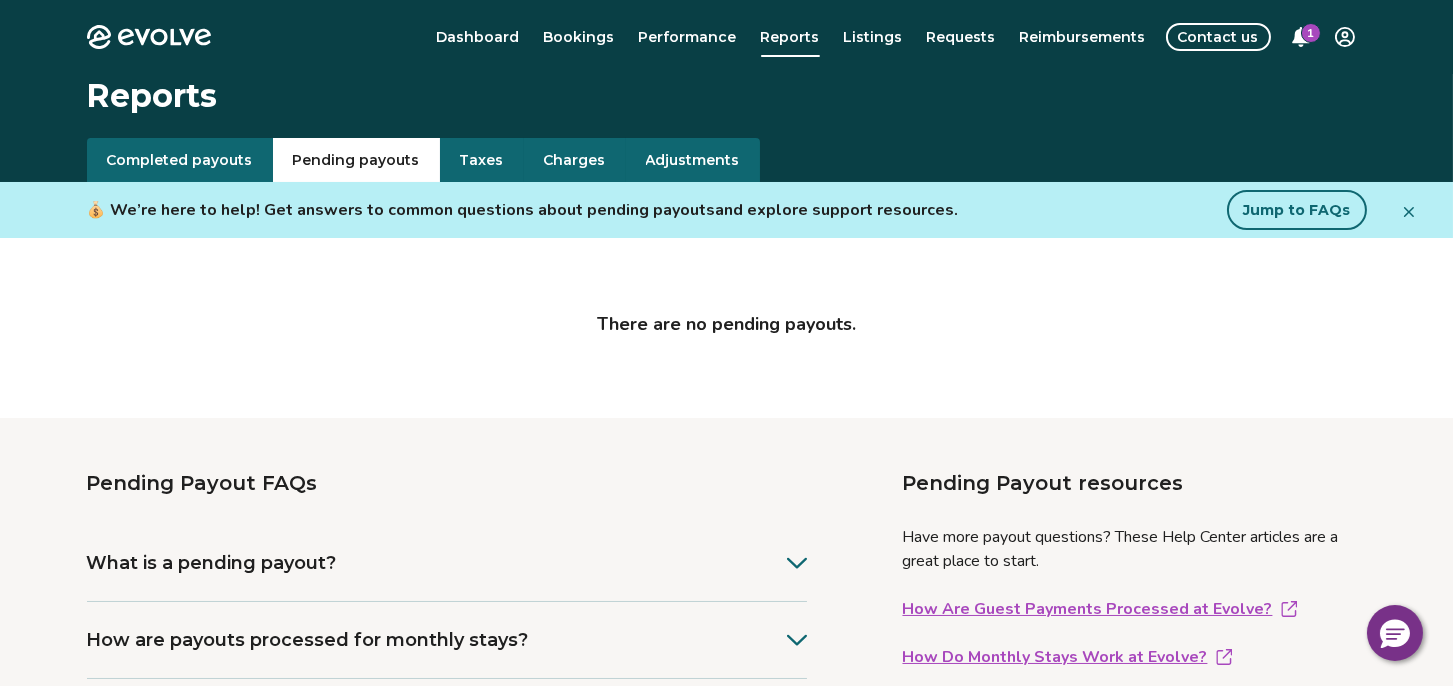 click on "1" at bounding box center (1311, 33) 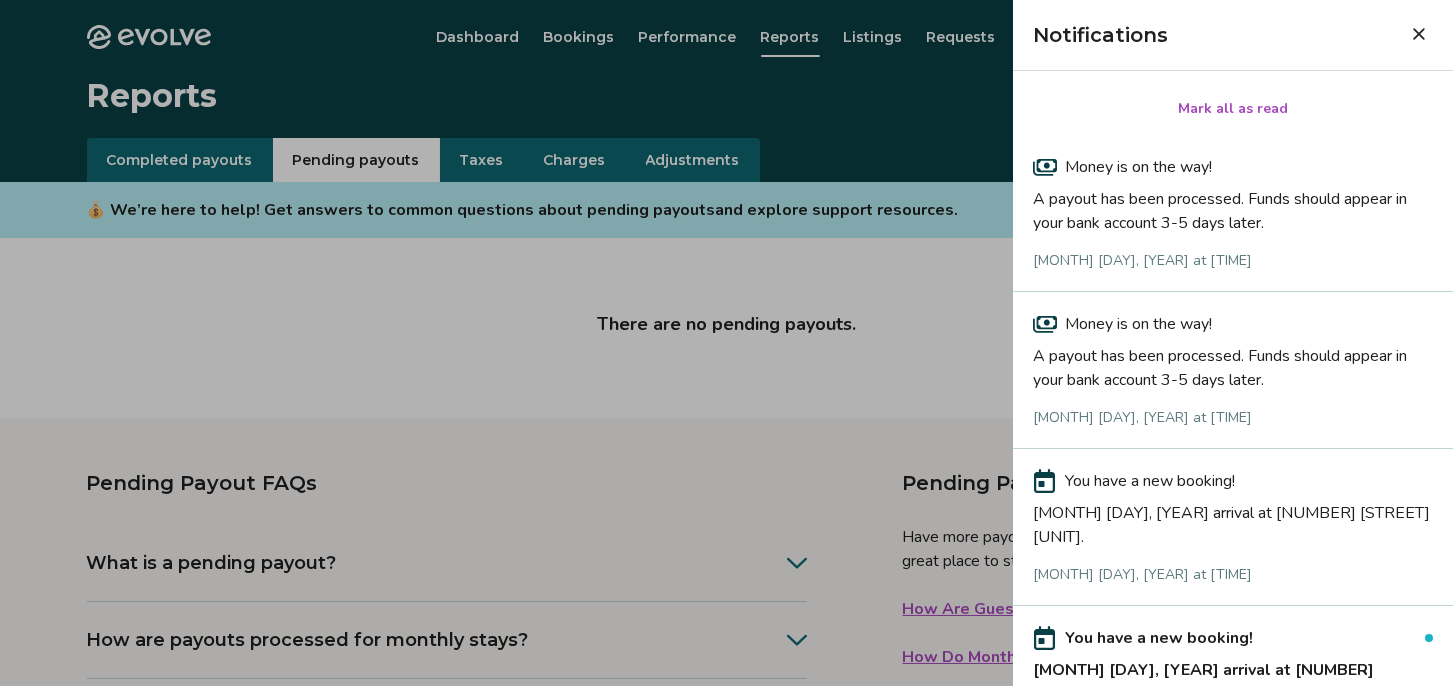scroll, scrollTop: 132, scrollLeft: 0, axis: vertical 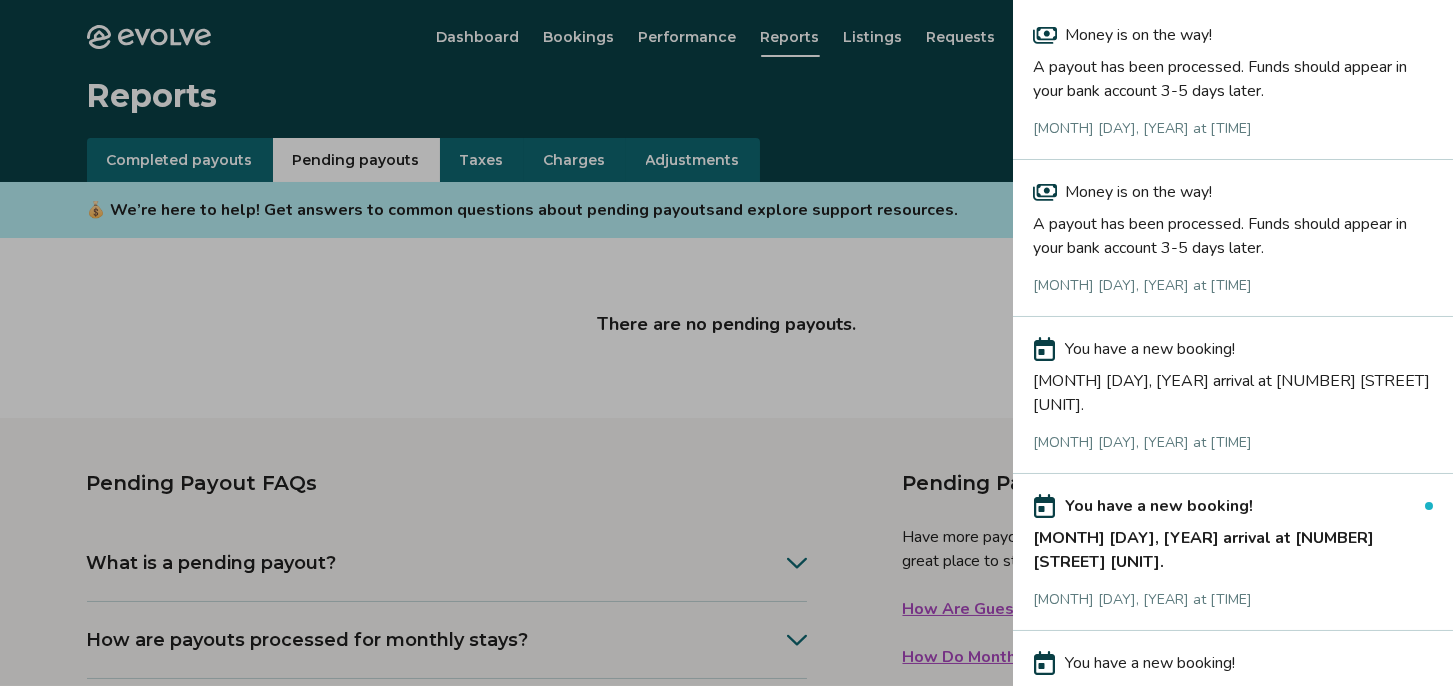 click on "[MONTH] [DAY], [YEAR] arrival at [NUMBER] [STREET] [UNIT]." at bounding box center (1233, 389) 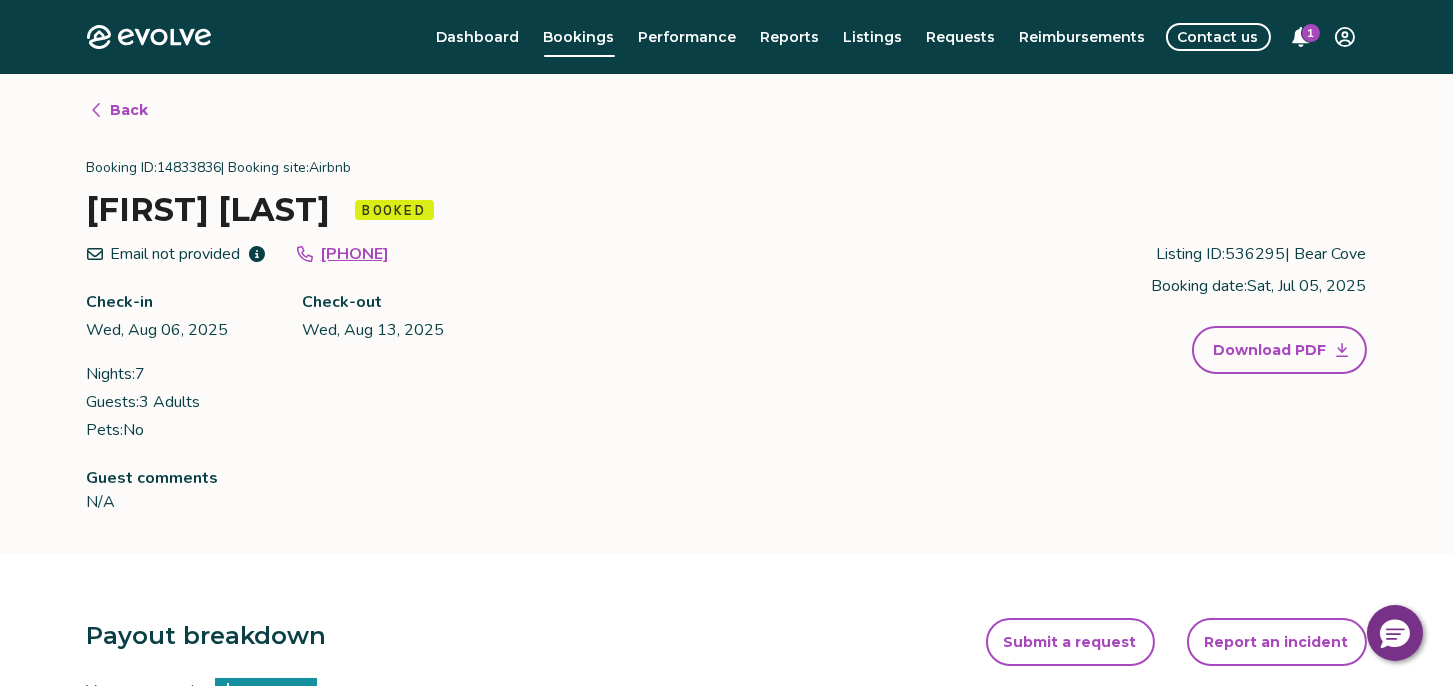 click on "1" at bounding box center [1311, 33] 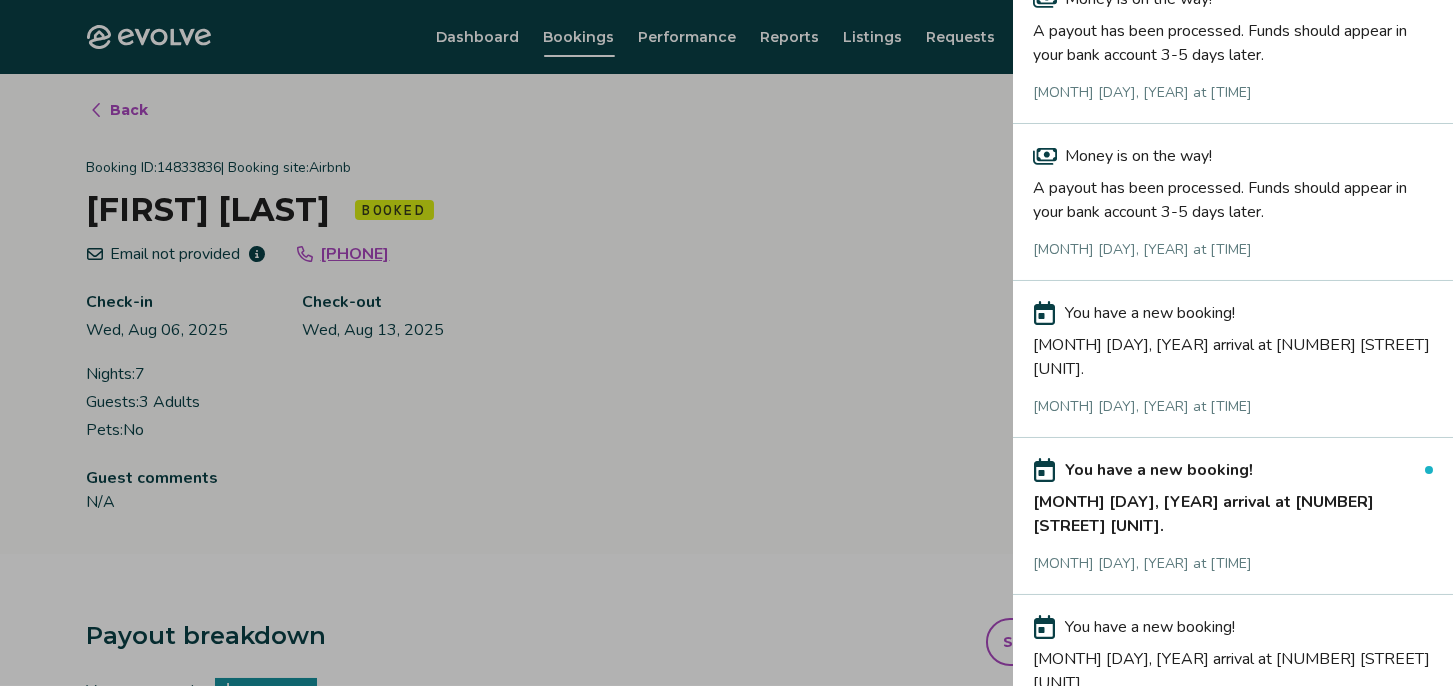scroll, scrollTop: 179, scrollLeft: 0, axis: vertical 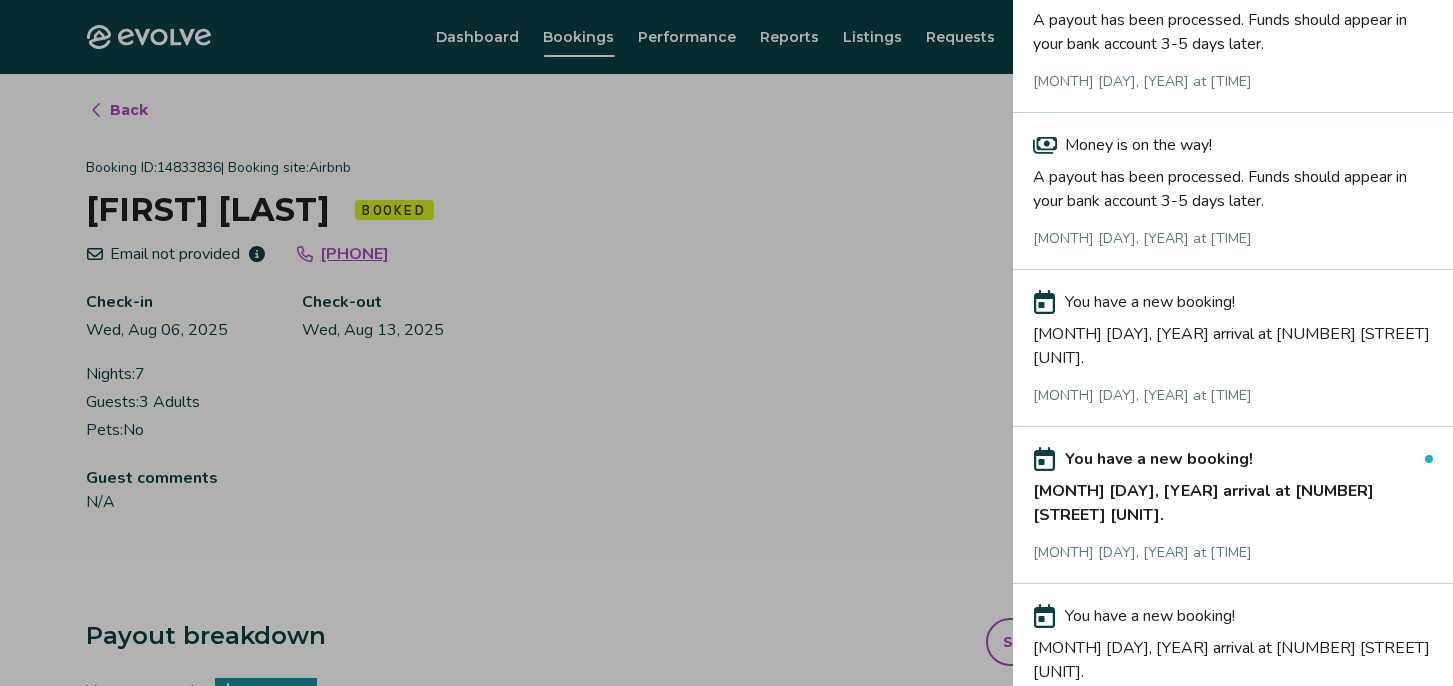 click on "[MONTH] [DAY], [YEAR] arrival at [NUMBER] [STREET] [UNIT]." at bounding box center (1233, 499) 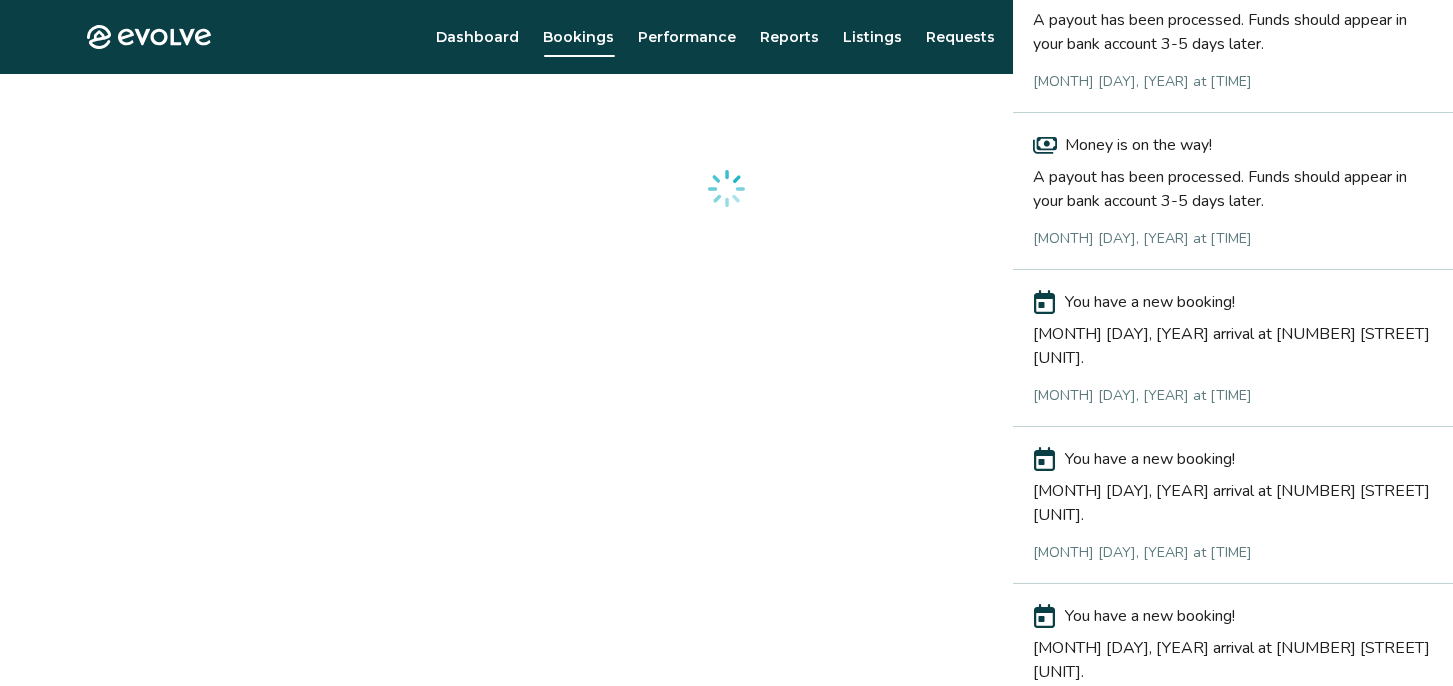 scroll, scrollTop: 179, scrollLeft: 0, axis: vertical 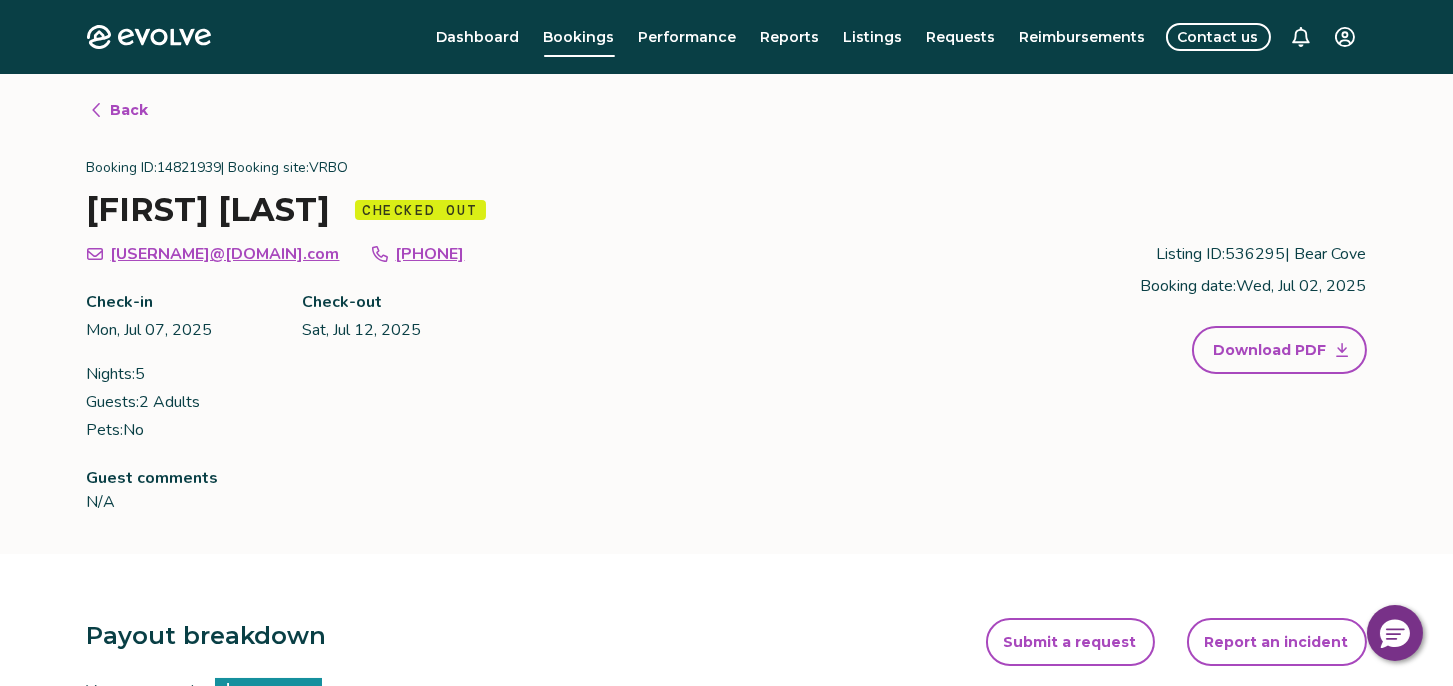 click 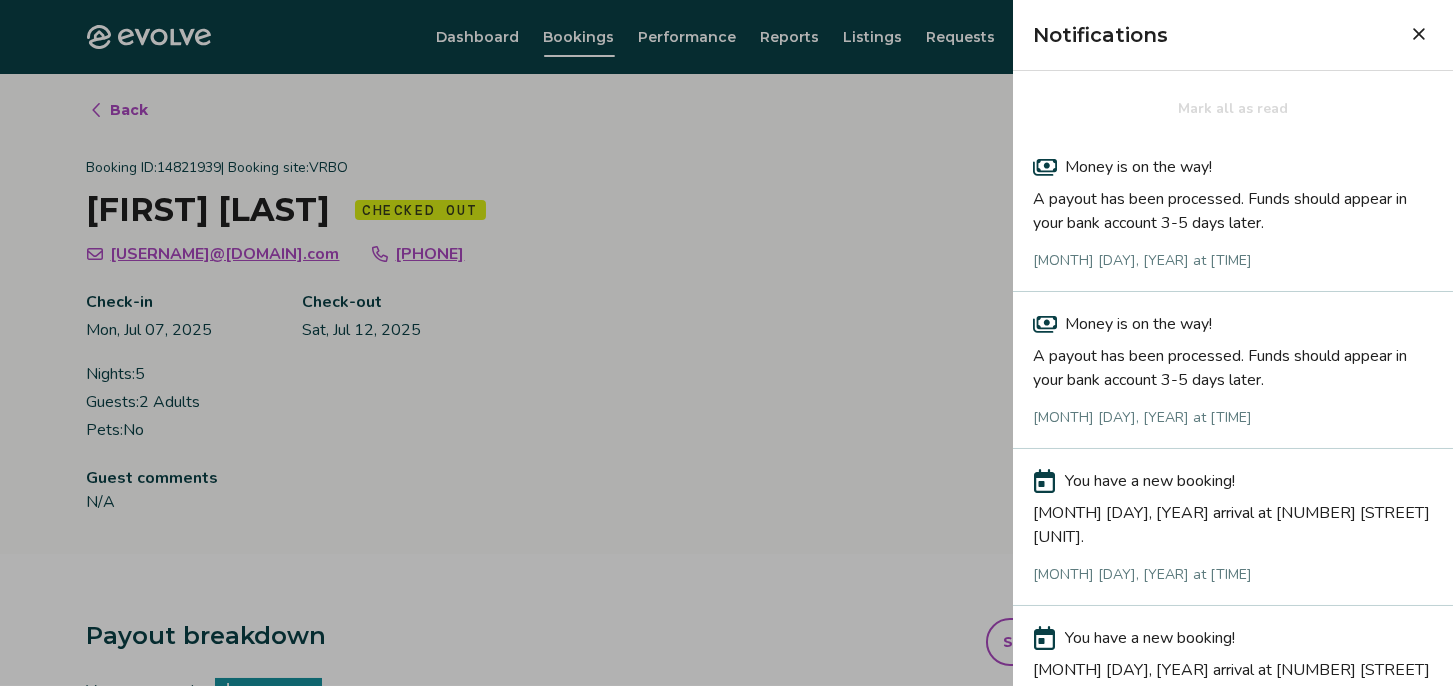 click on "A payout has been processed. Funds should appear in your bank account 3-5 days later." at bounding box center (1233, 207) 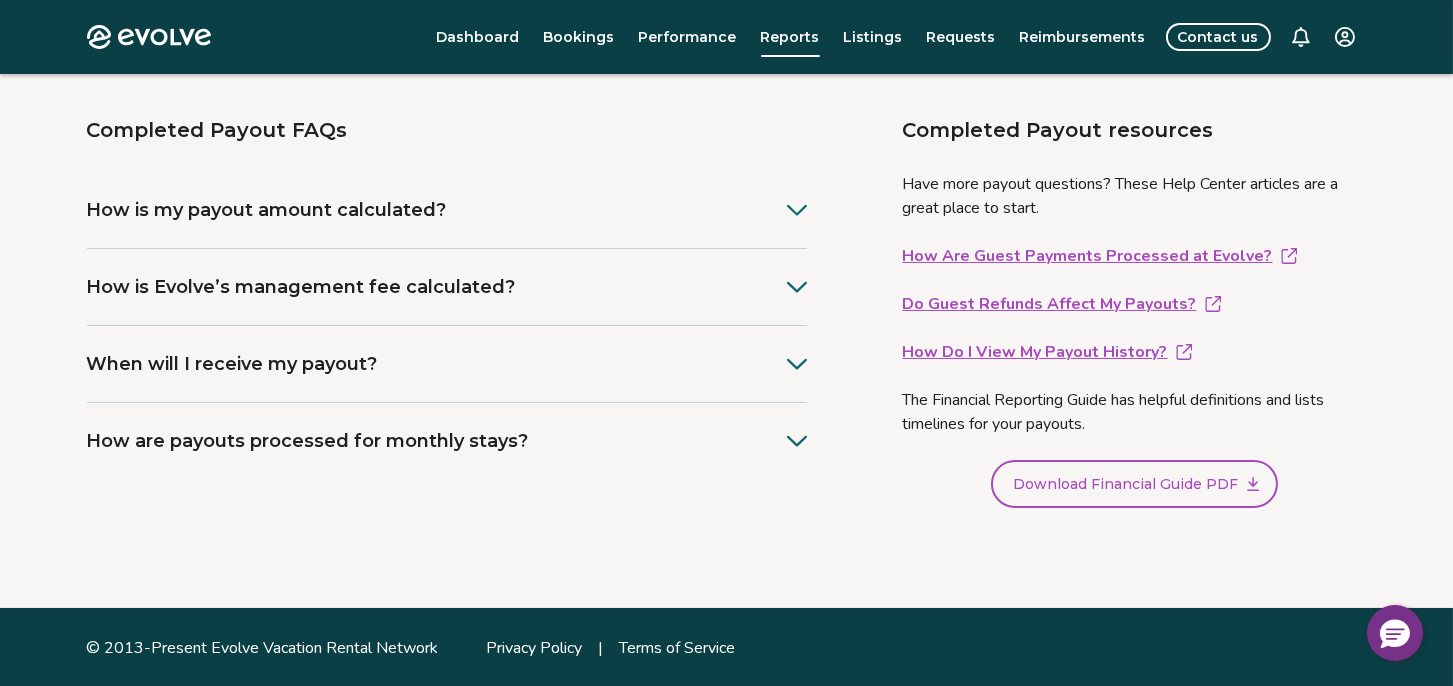 scroll, scrollTop: 0, scrollLeft: 0, axis: both 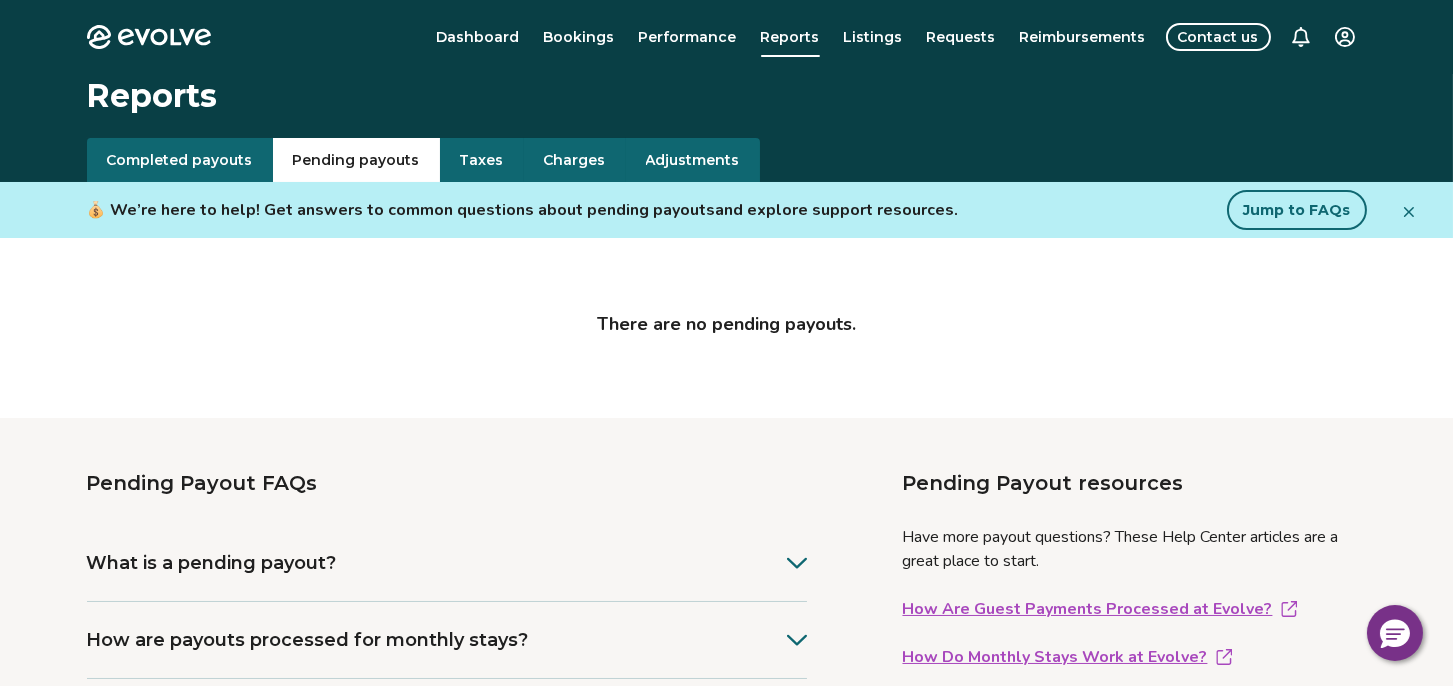 click on "Pending payouts" at bounding box center (356, 160) 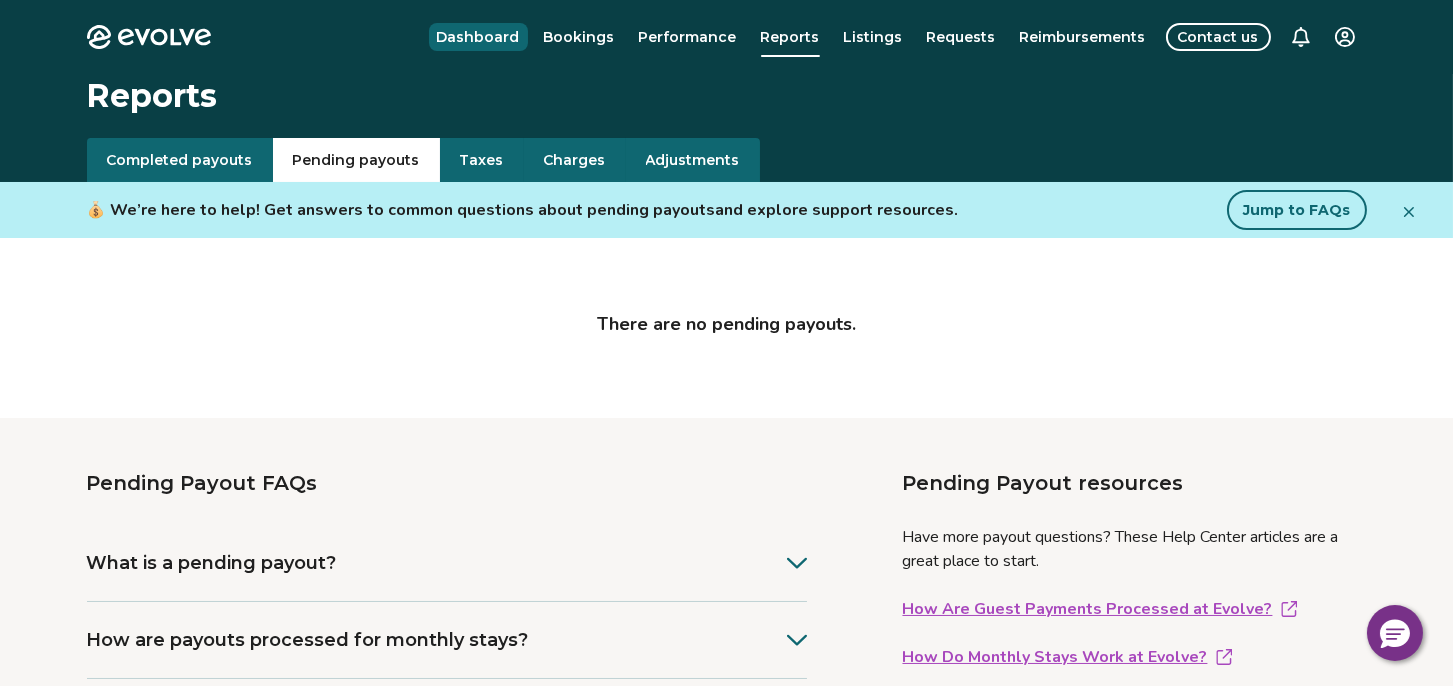 click on "Dashboard" at bounding box center [478, 37] 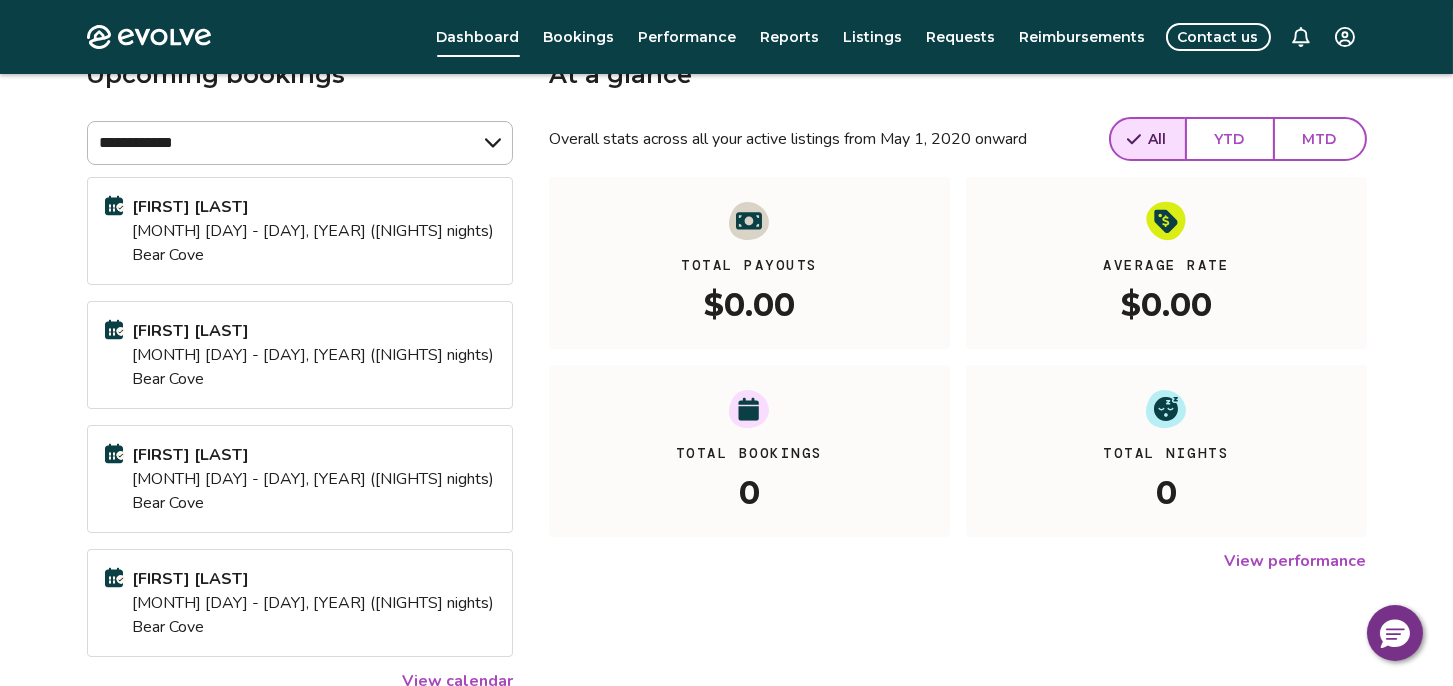 scroll, scrollTop: 0, scrollLeft: 0, axis: both 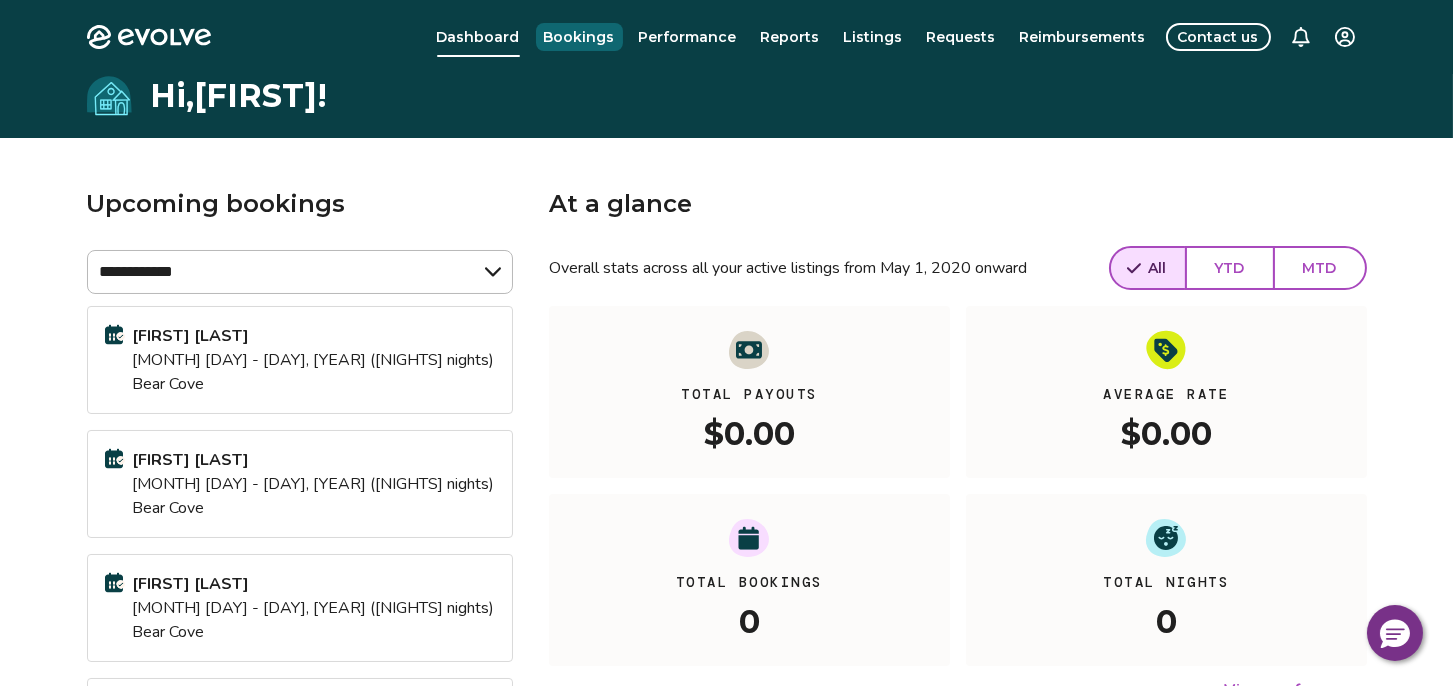 click on "Bookings" at bounding box center (579, 37) 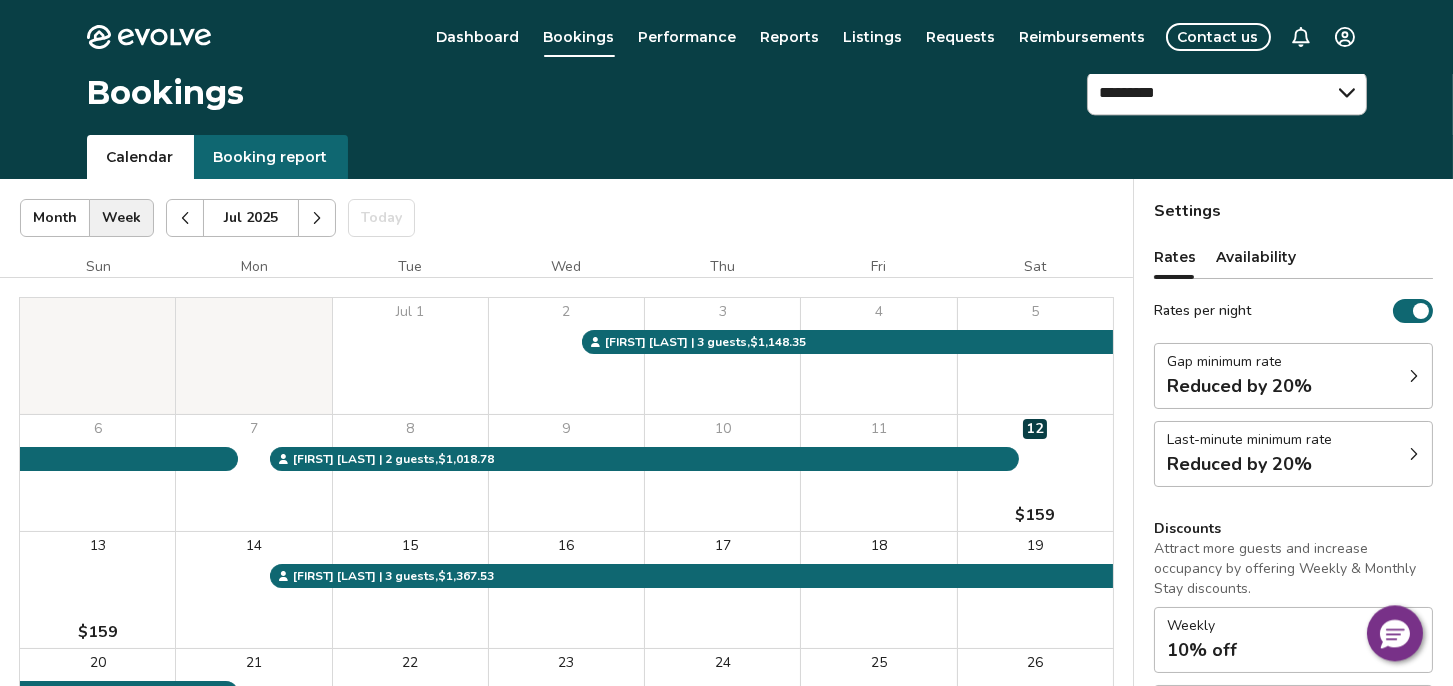 scroll, scrollTop: 0, scrollLeft: 0, axis: both 